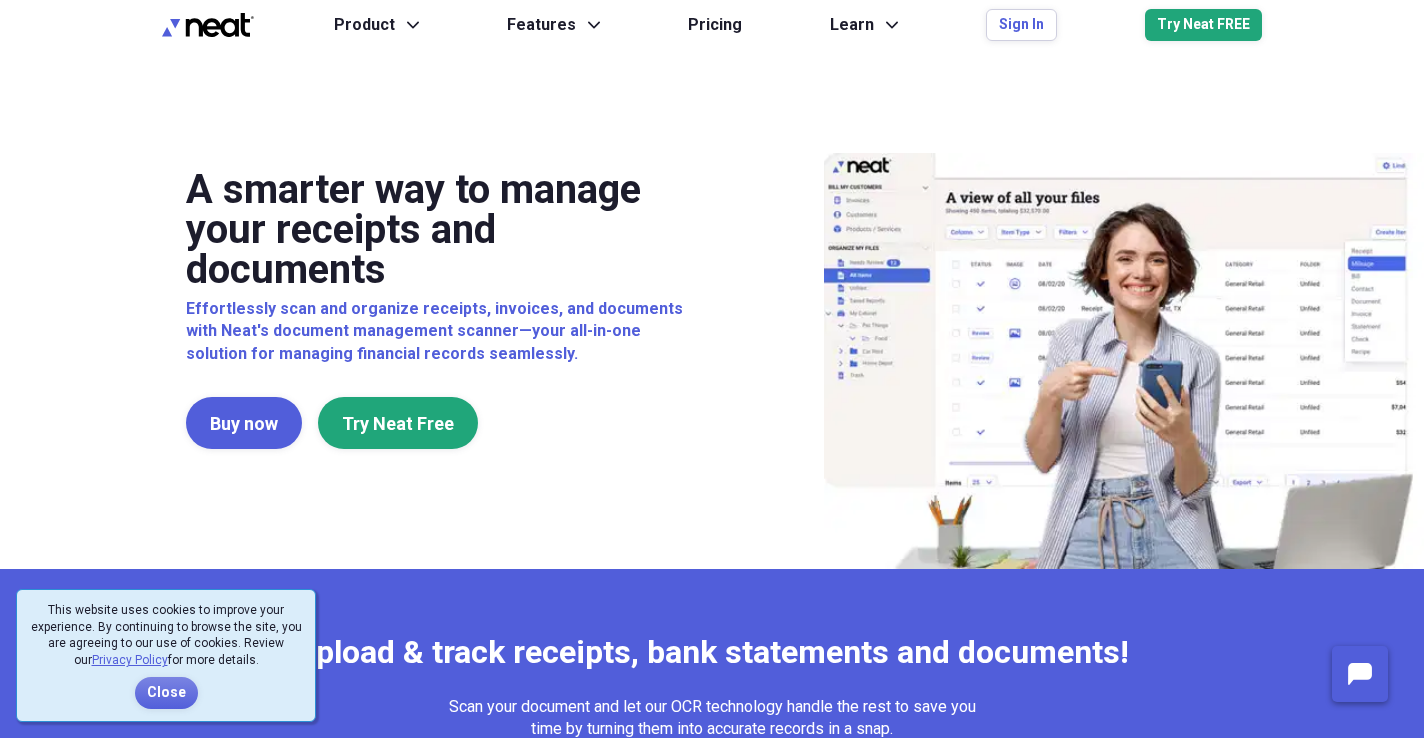 scroll, scrollTop: 0, scrollLeft: 0, axis: both 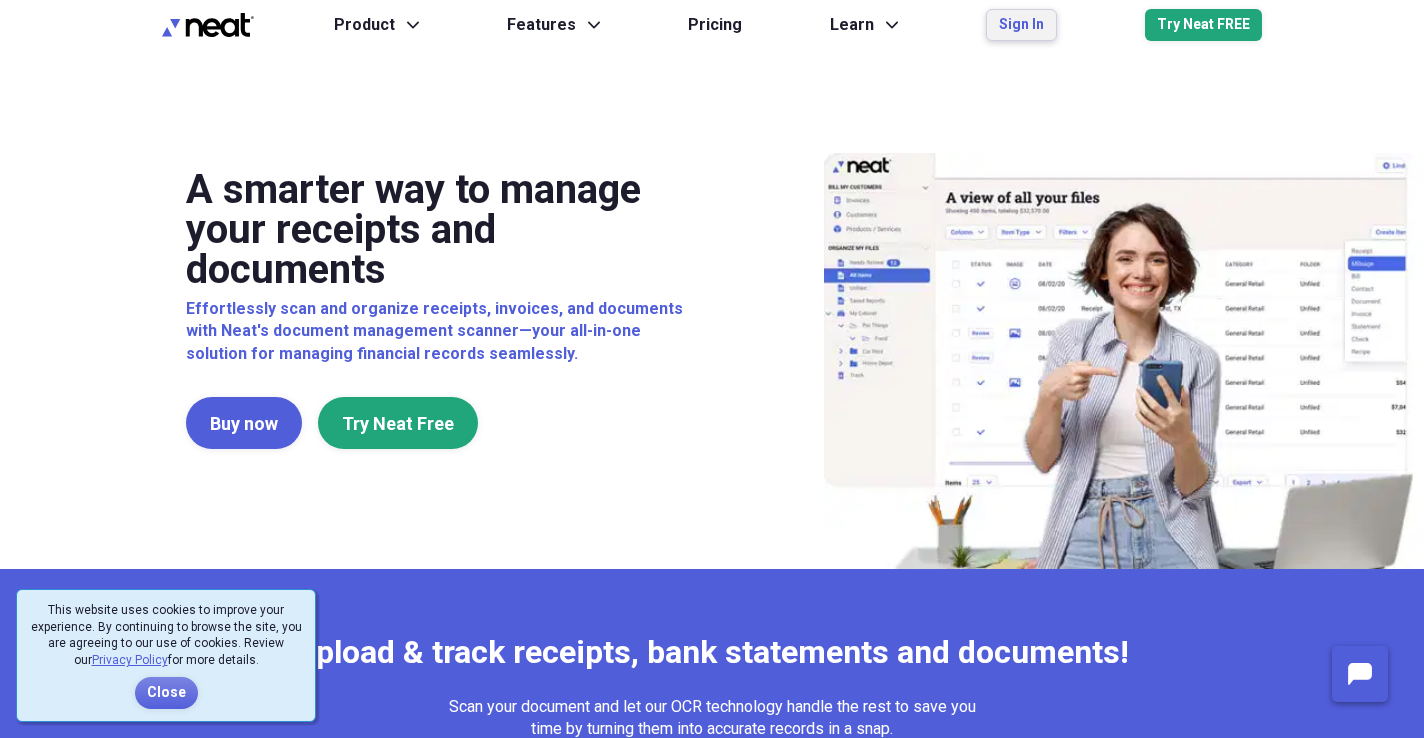 click on "Sign In" at bounding box center (1021, 25) 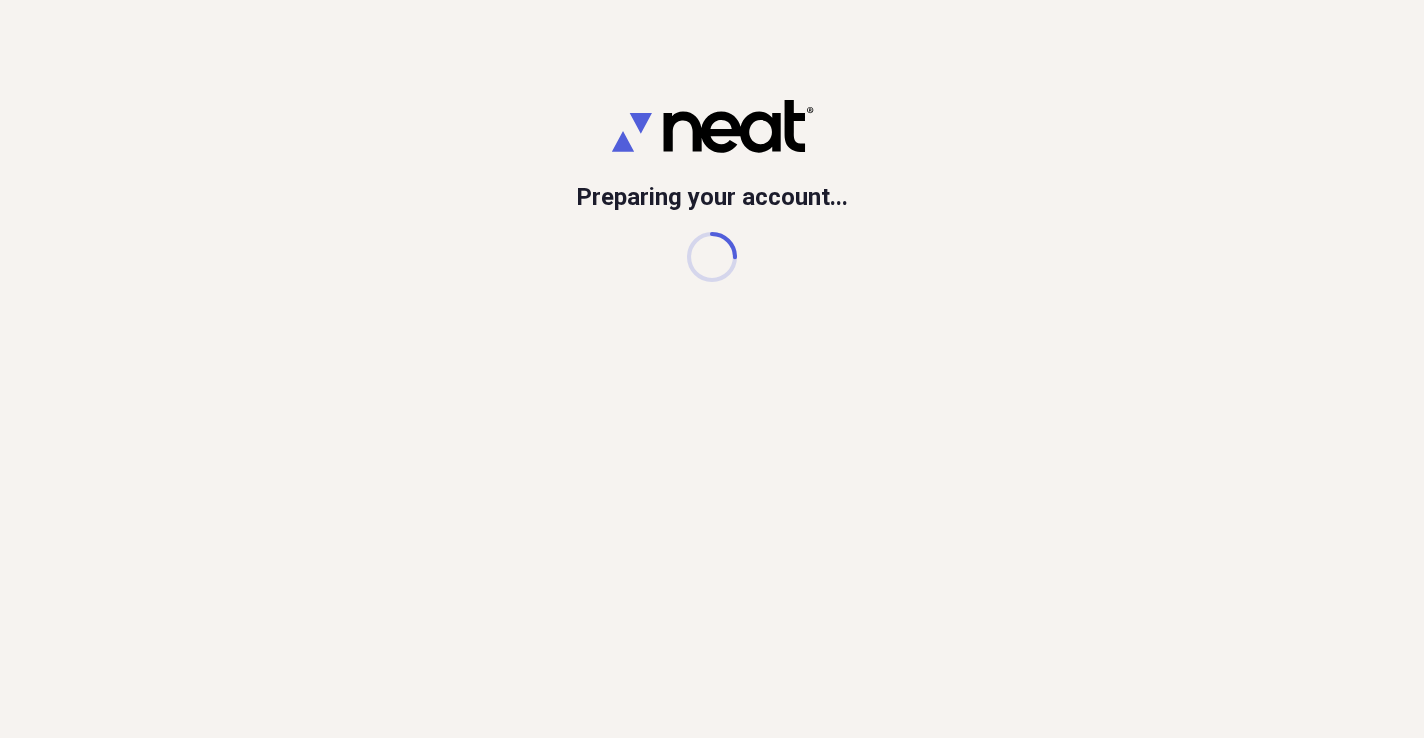 scroll, scrollTop: 0, scrollLeft: 0, axis: both 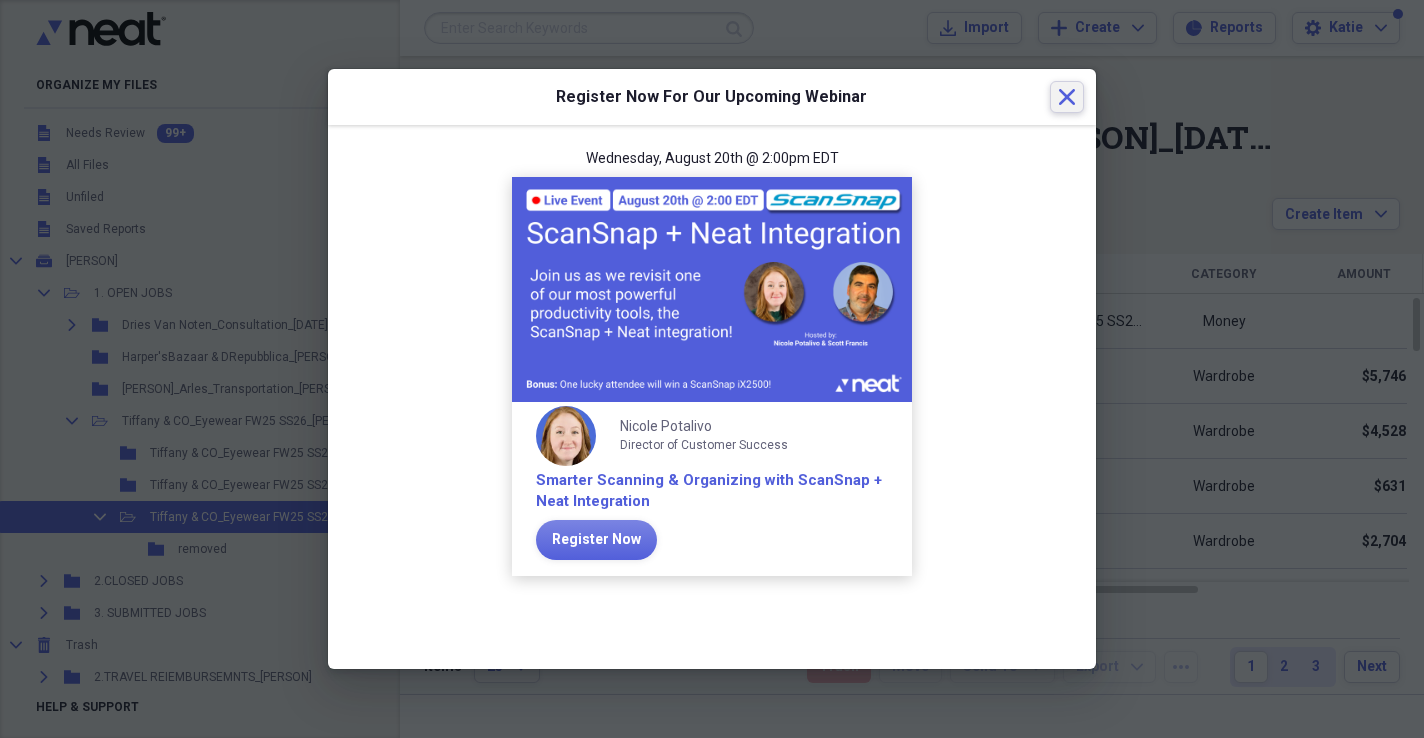 click on "Close" 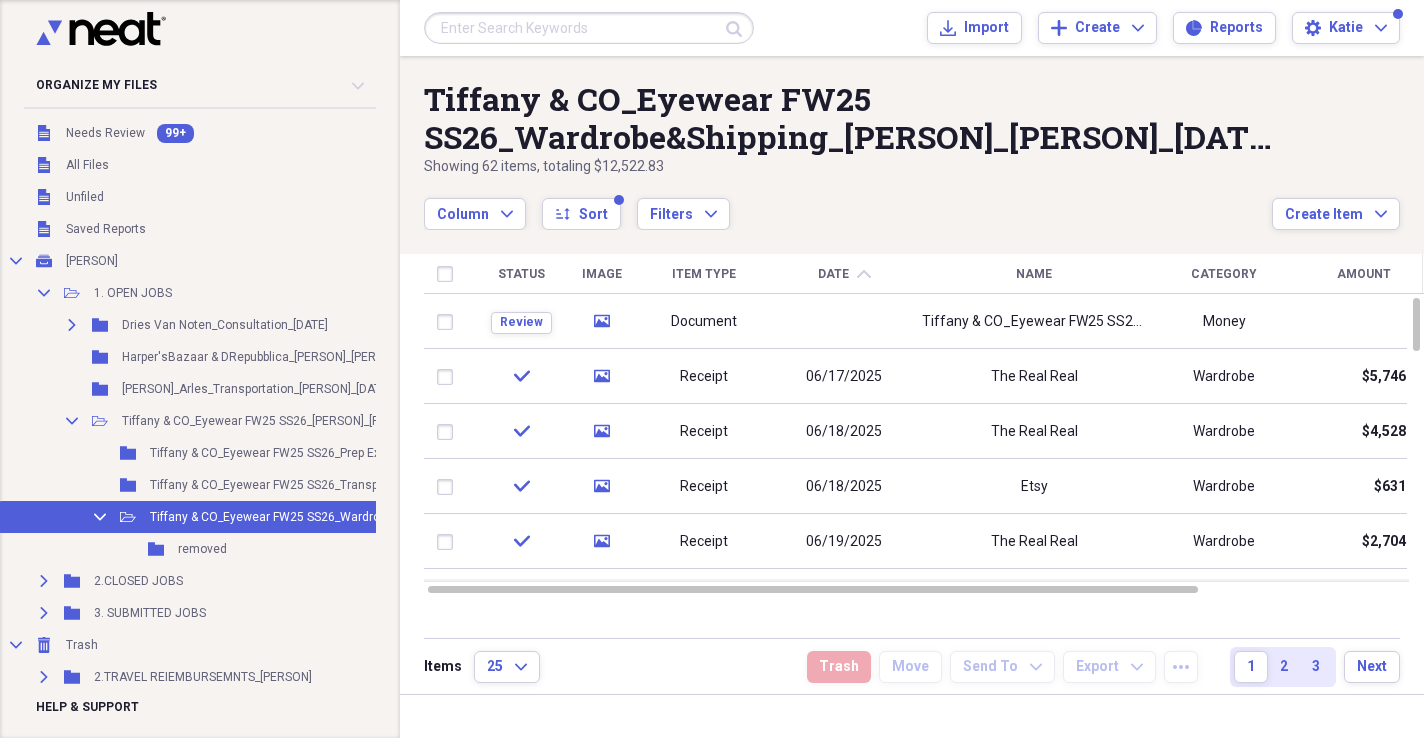 click on "Column Expand sort Sort Filters  Expand" at bounding box center [848, 203] 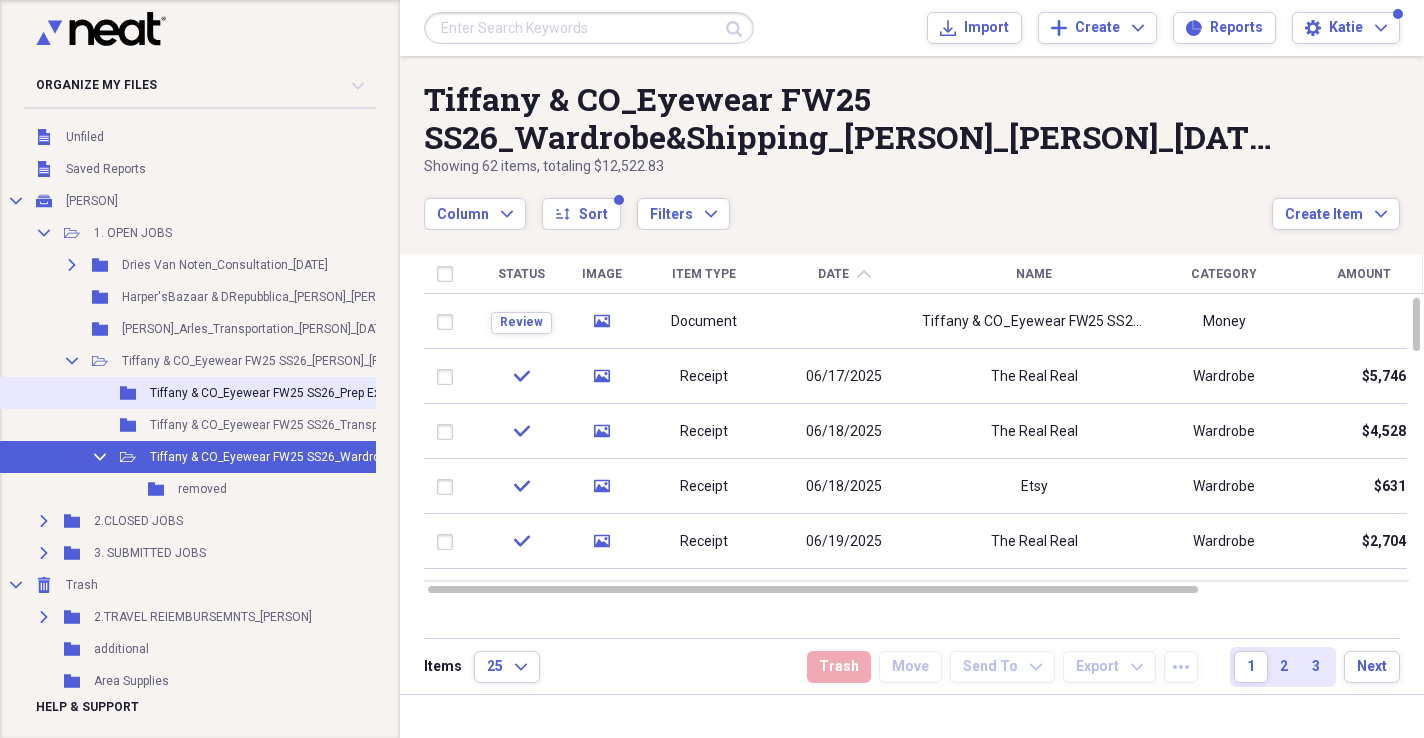 scroll, scrollTop: 68, scrollLeft: 0, axis: vertical 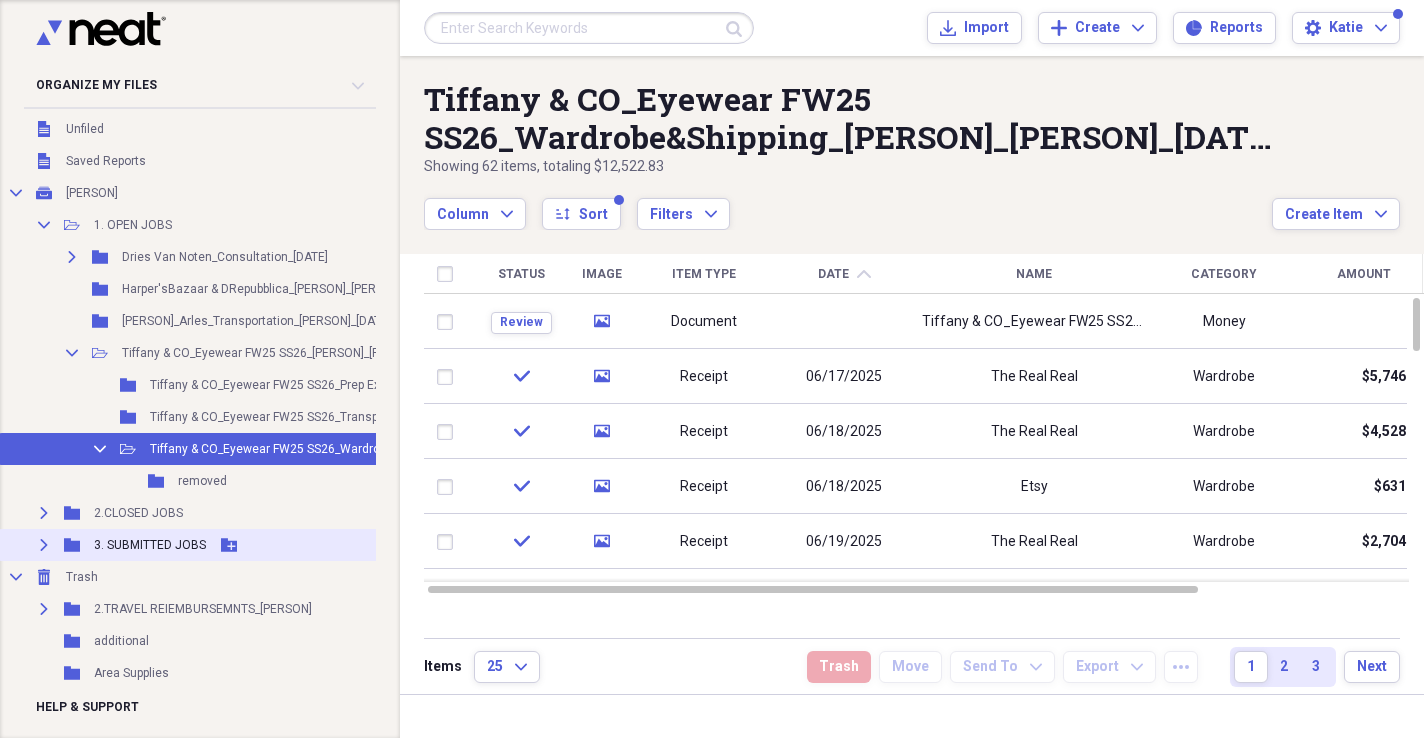 click 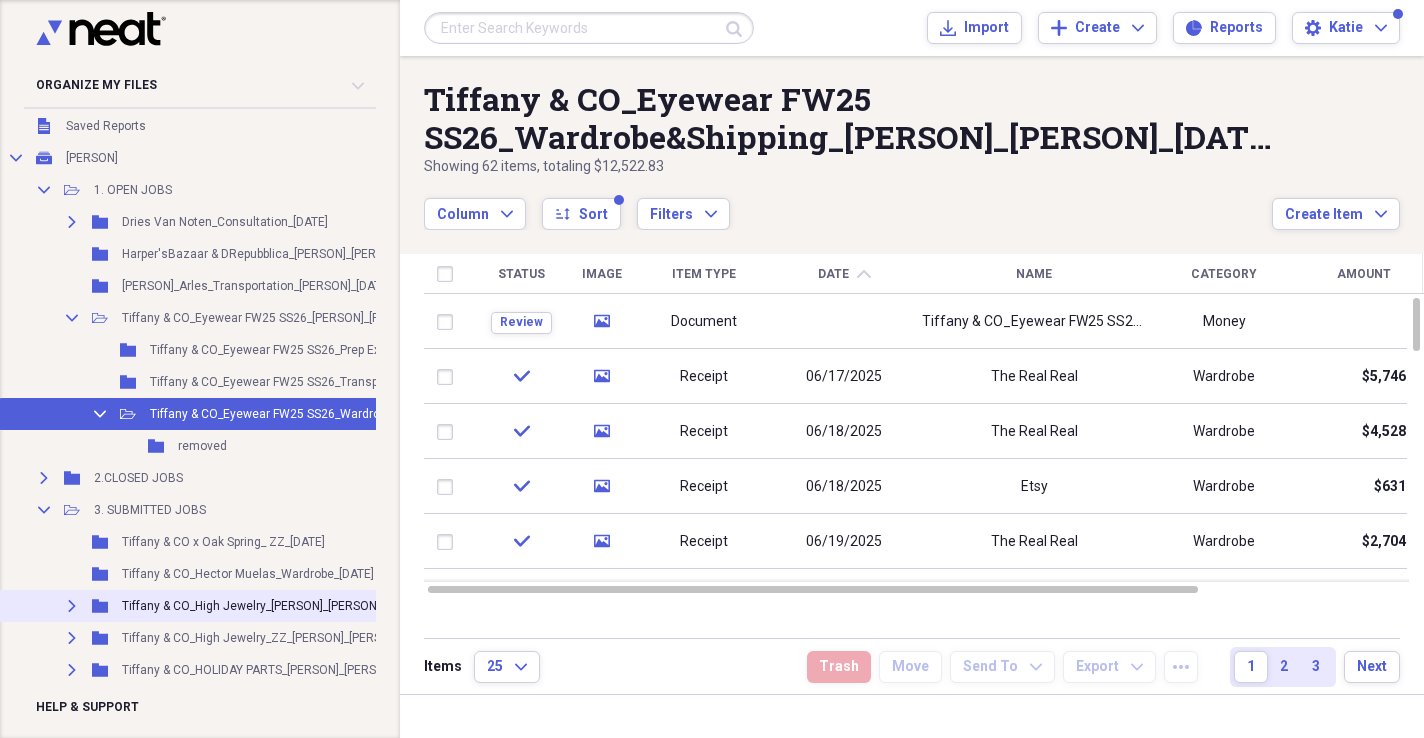 scroll, scrollTop: 104, scrollLeft: 0, axis: vertical 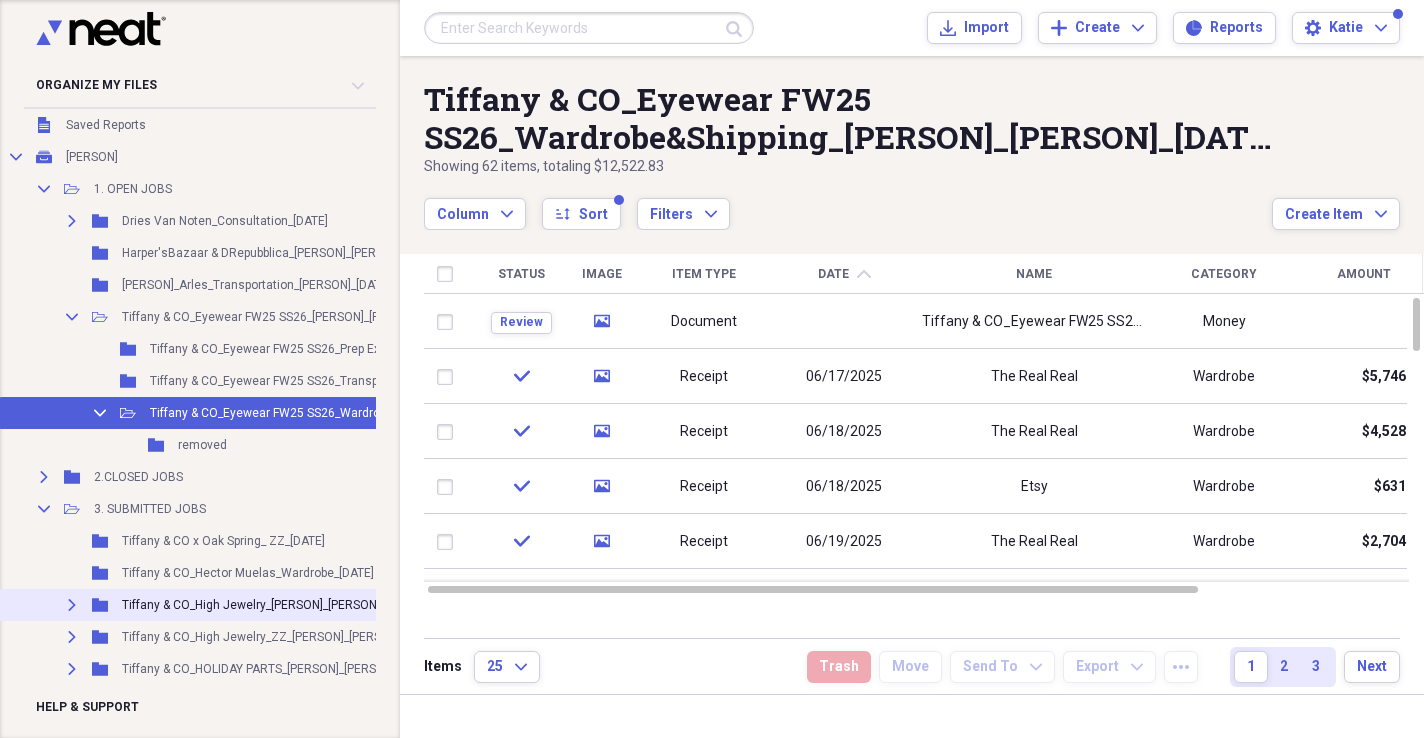 click on "Tiffany & CO_High Jewelry_[PERSON]_[PERSON]_[DATE]" at bounding box center (271, 605) 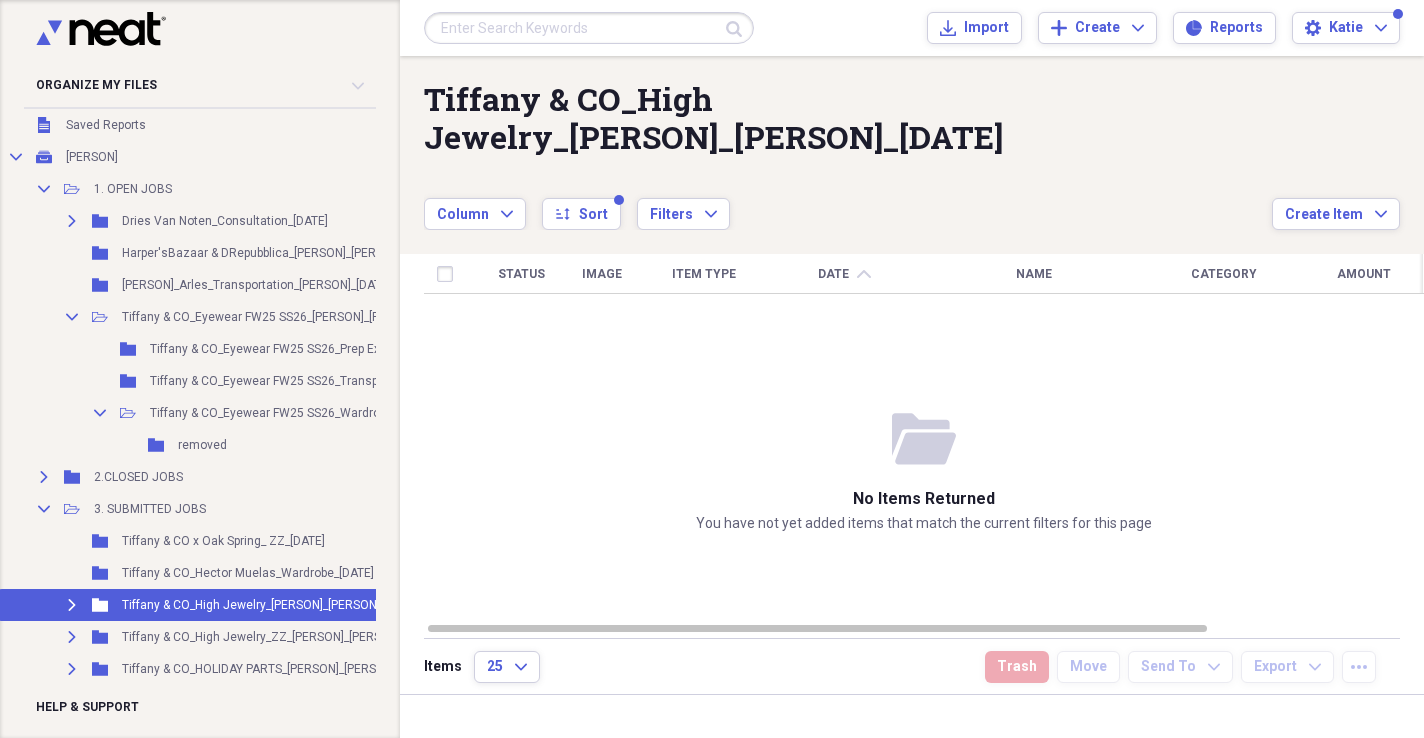 click on "Expand" 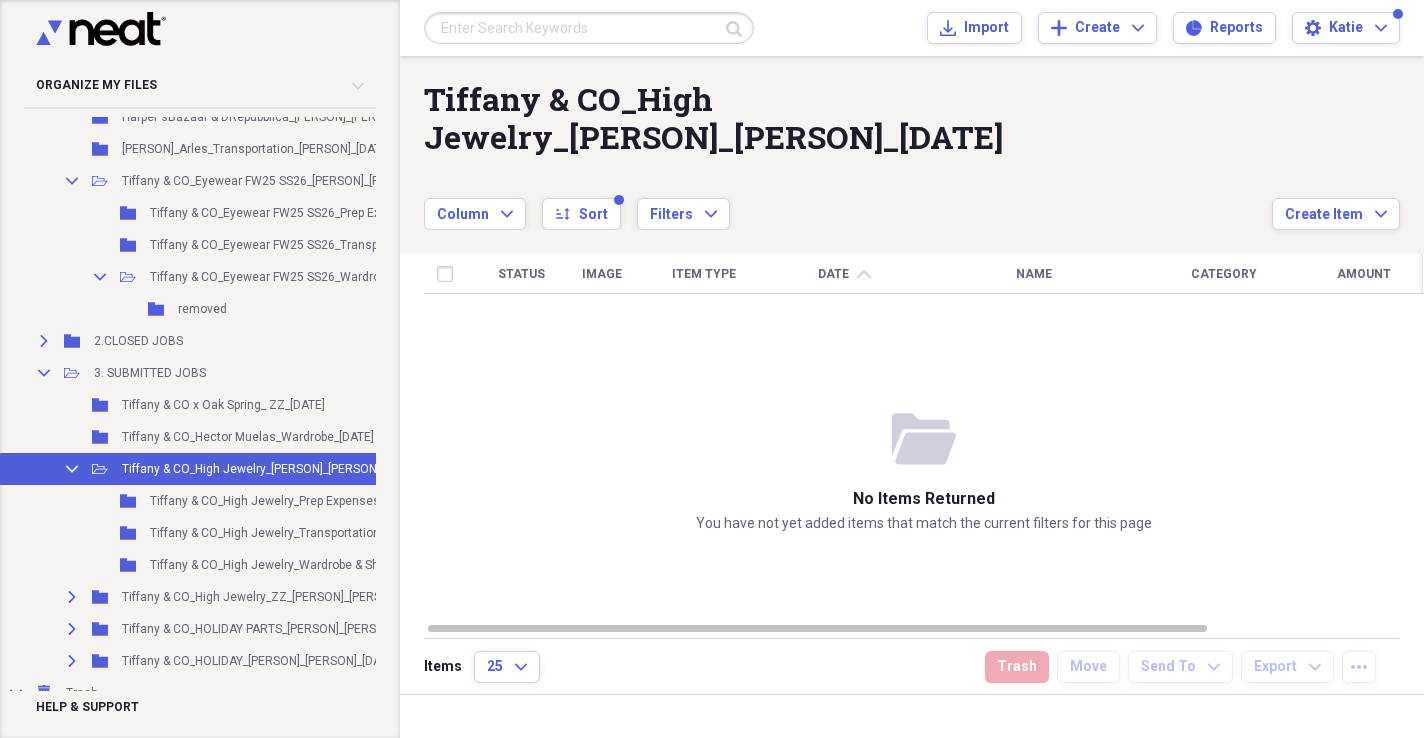 scroll, scrollTop: 246, scrollLeft: 0, axis: vertical 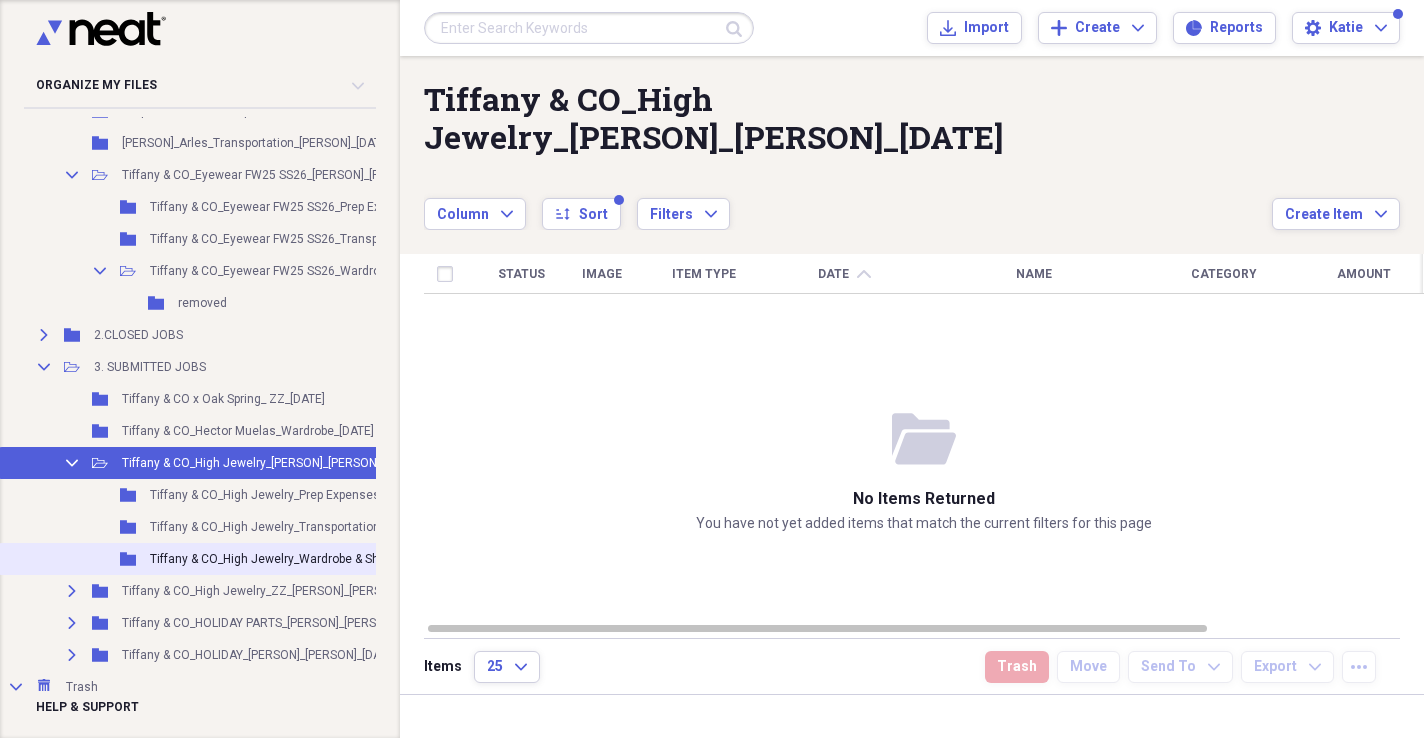 click on "Folder Tiffany & CO_High Jewelry_Wardrobe & Shipping_[PERSON]_[PERSON]_[DATE]" at bounding box center (331, 559) 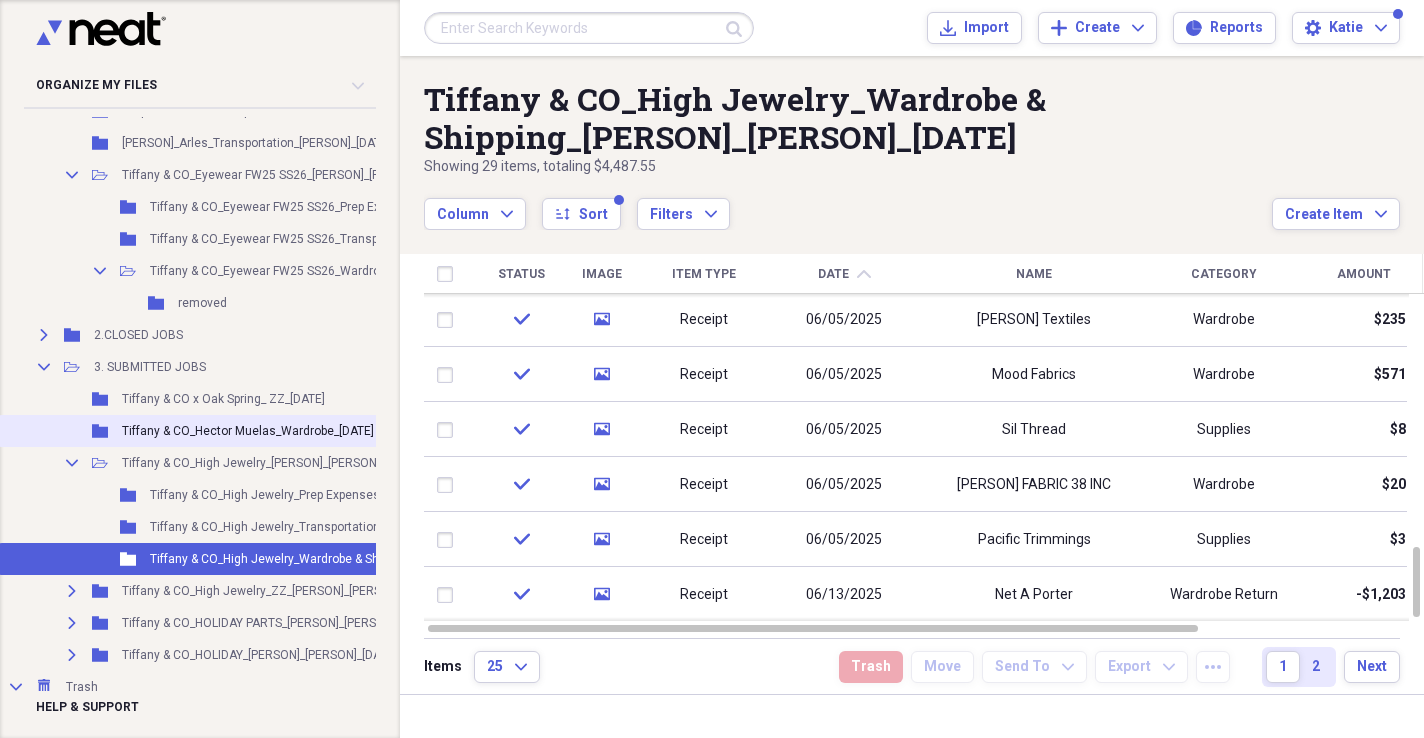 click on "Tiffany & CO_Hector Muelas_Wardrobe_[DATE]" at bounding box center [248, 431] 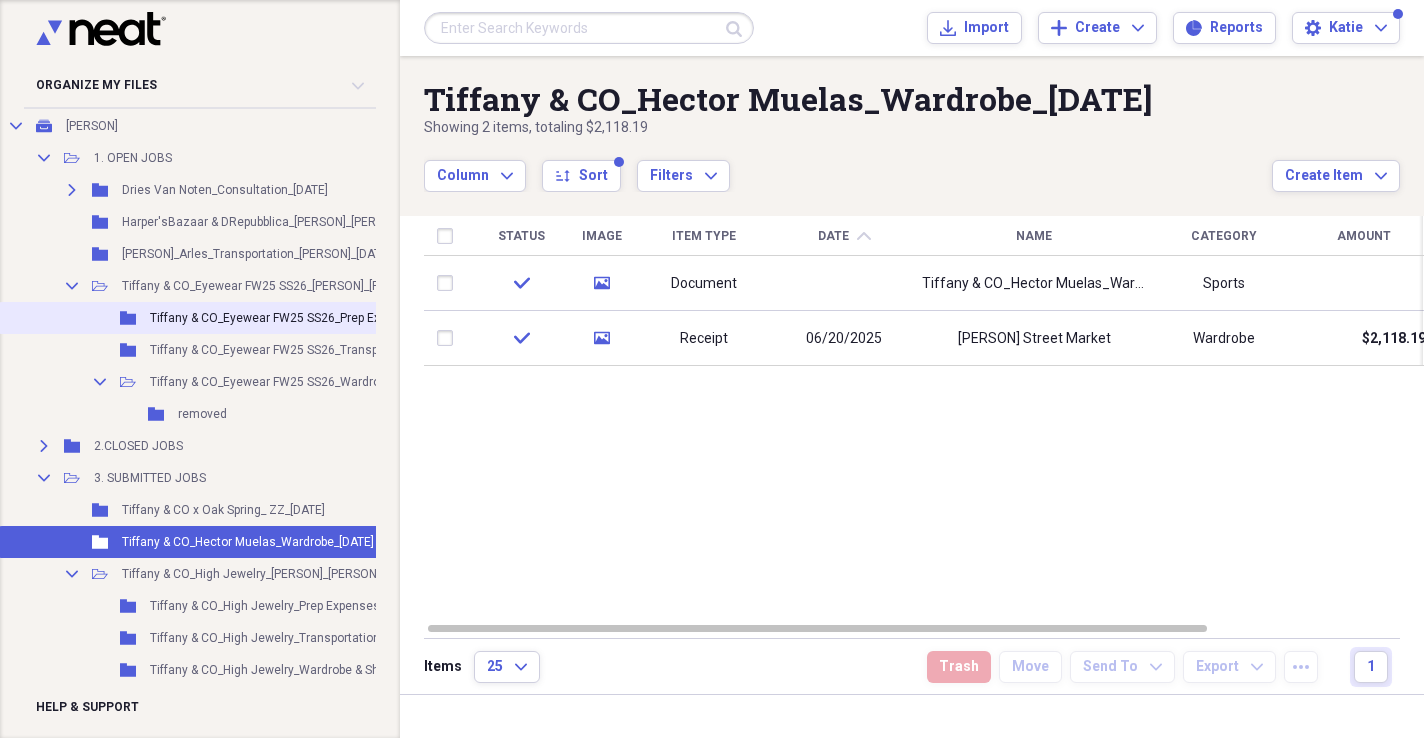 scroll, scrollTop: 133, scrollLeft: 0, axis: vertical 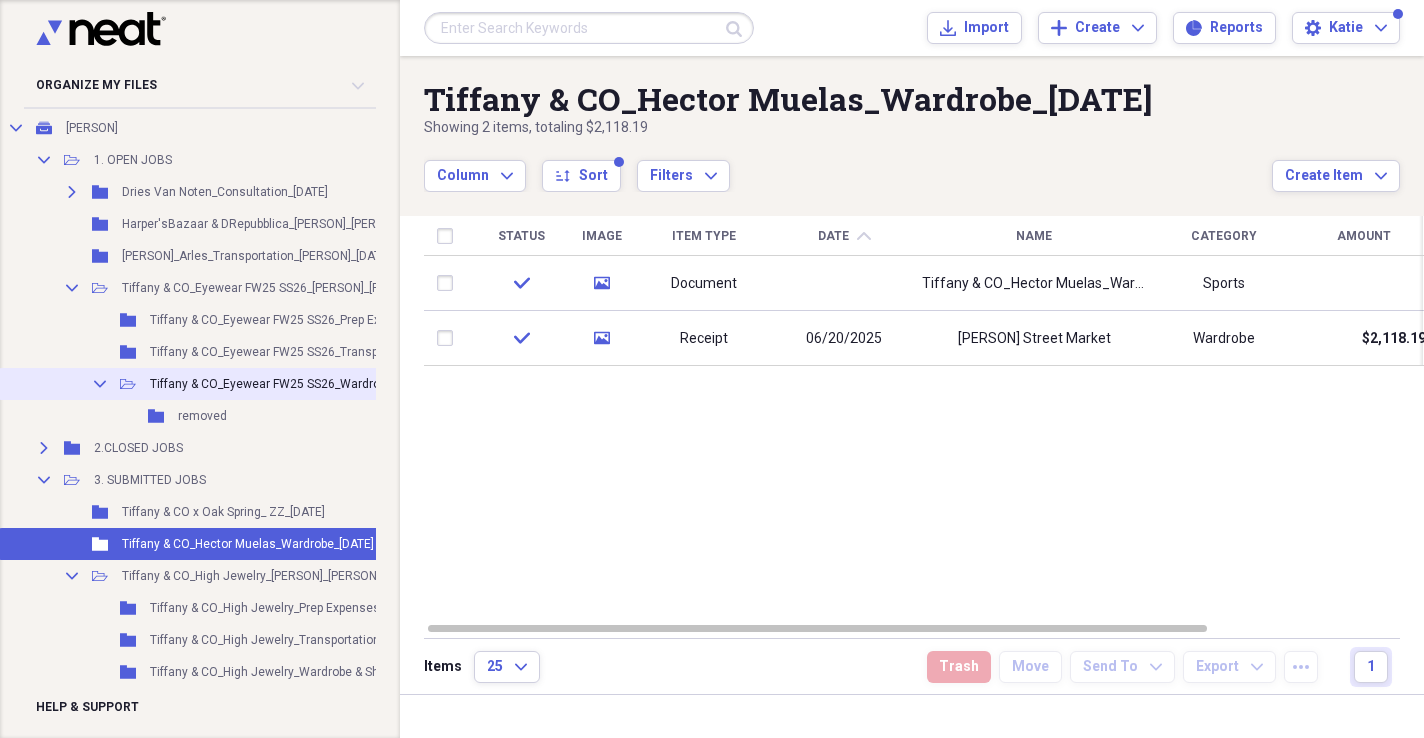 click on "Tiffany & CO_Eyewear FW25 SS26_Wardrobe&Shipping_[PERSON]_[PERSON]_[DATE]" at bounding box center [375, 384] 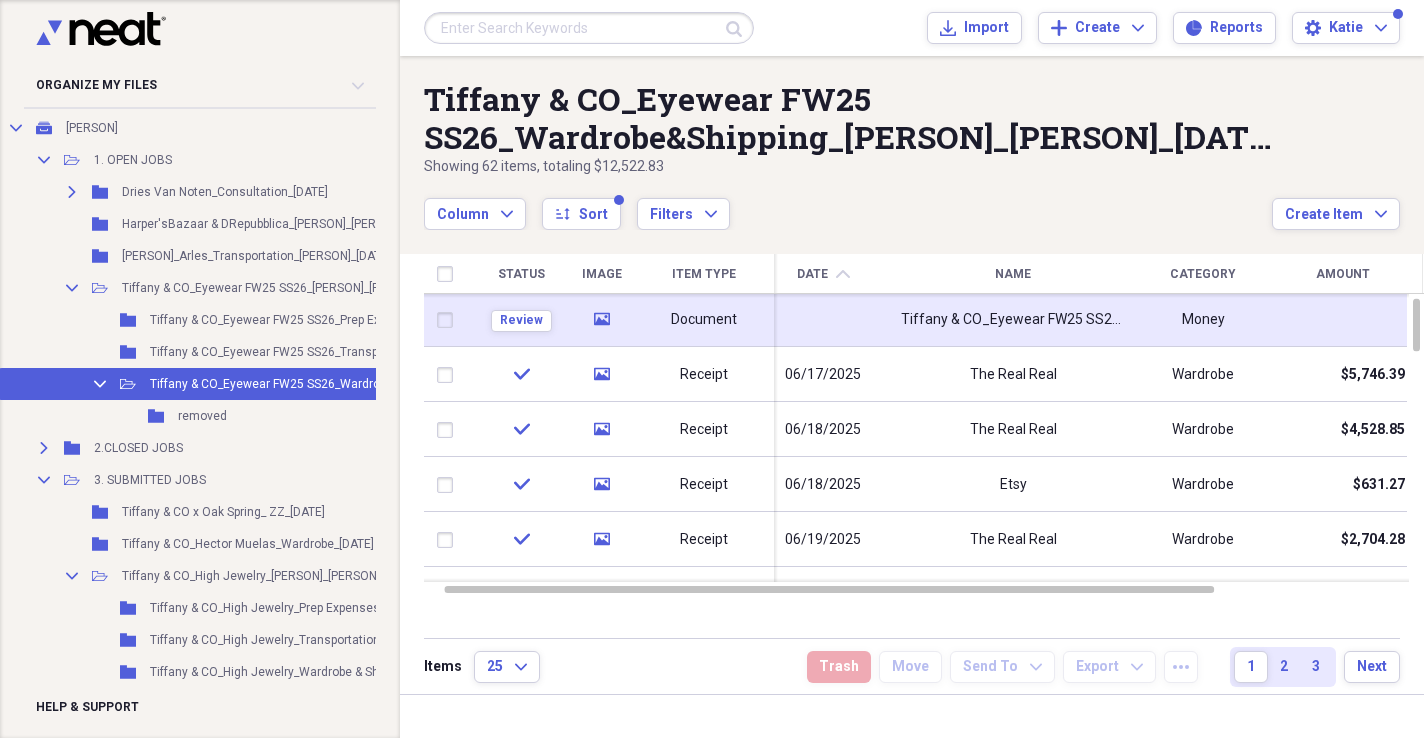 click on "Tiffany & CO_Eyewear FW25 SS26_Wardrobe&Shipping_[PERSON]_[PERSON]_[DATE]" at bounding box center [1013, 320] 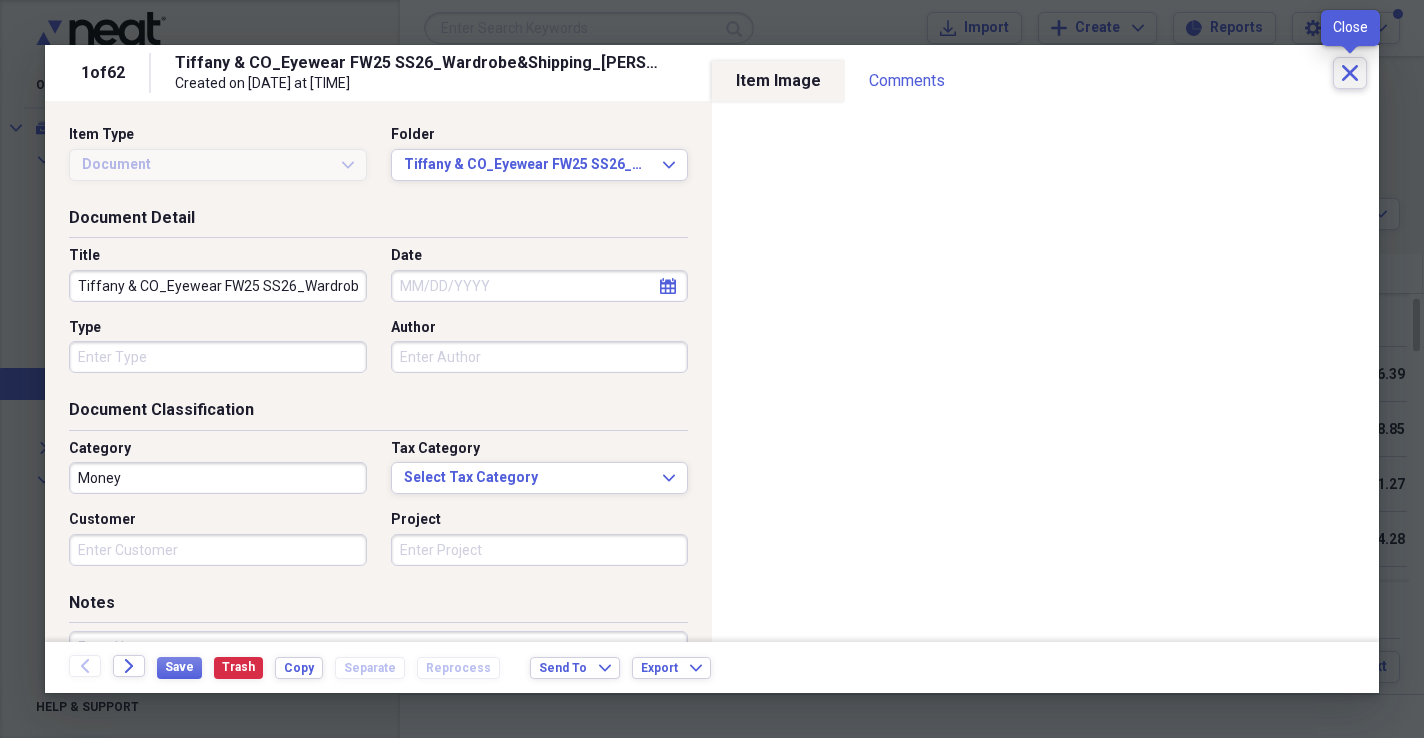 click on "Close" 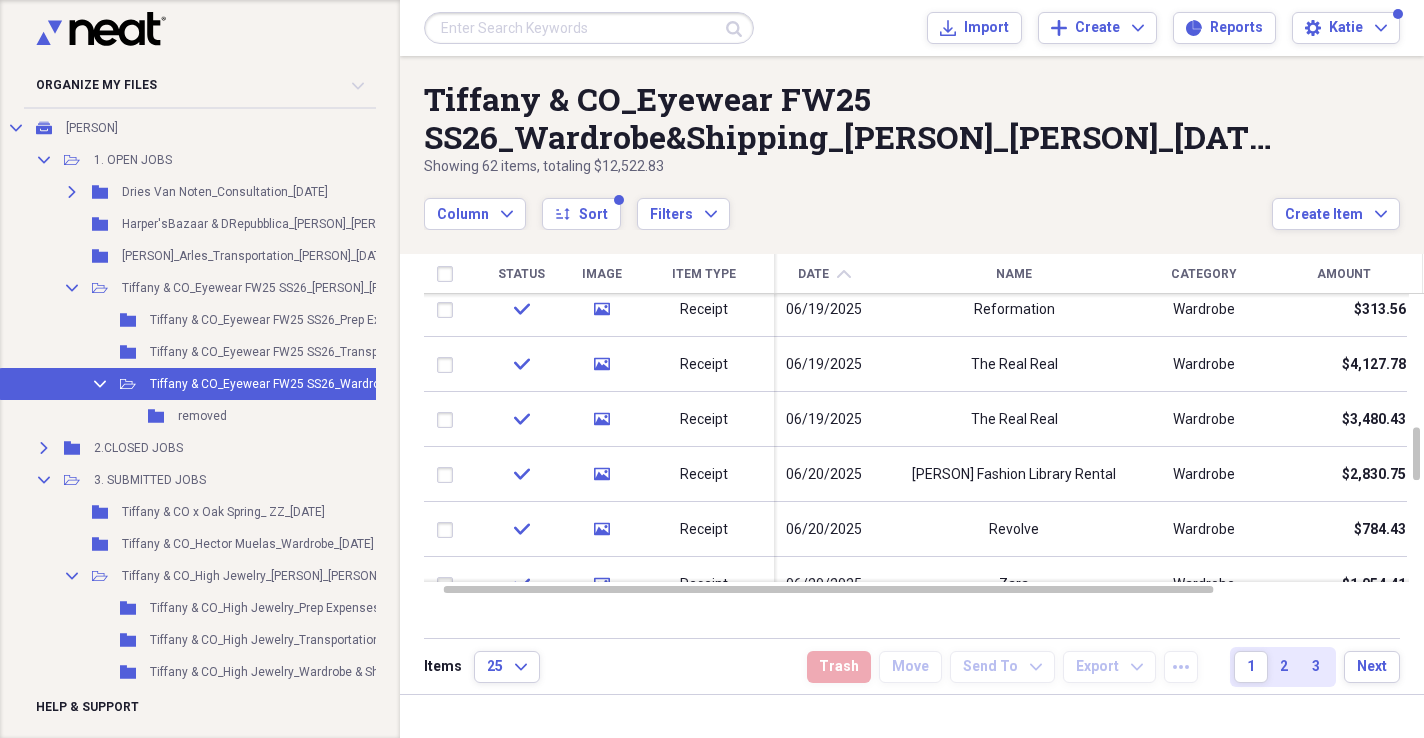 click on "[PERSON] Fashion Library Rental" at bounding box center [1014, 474] 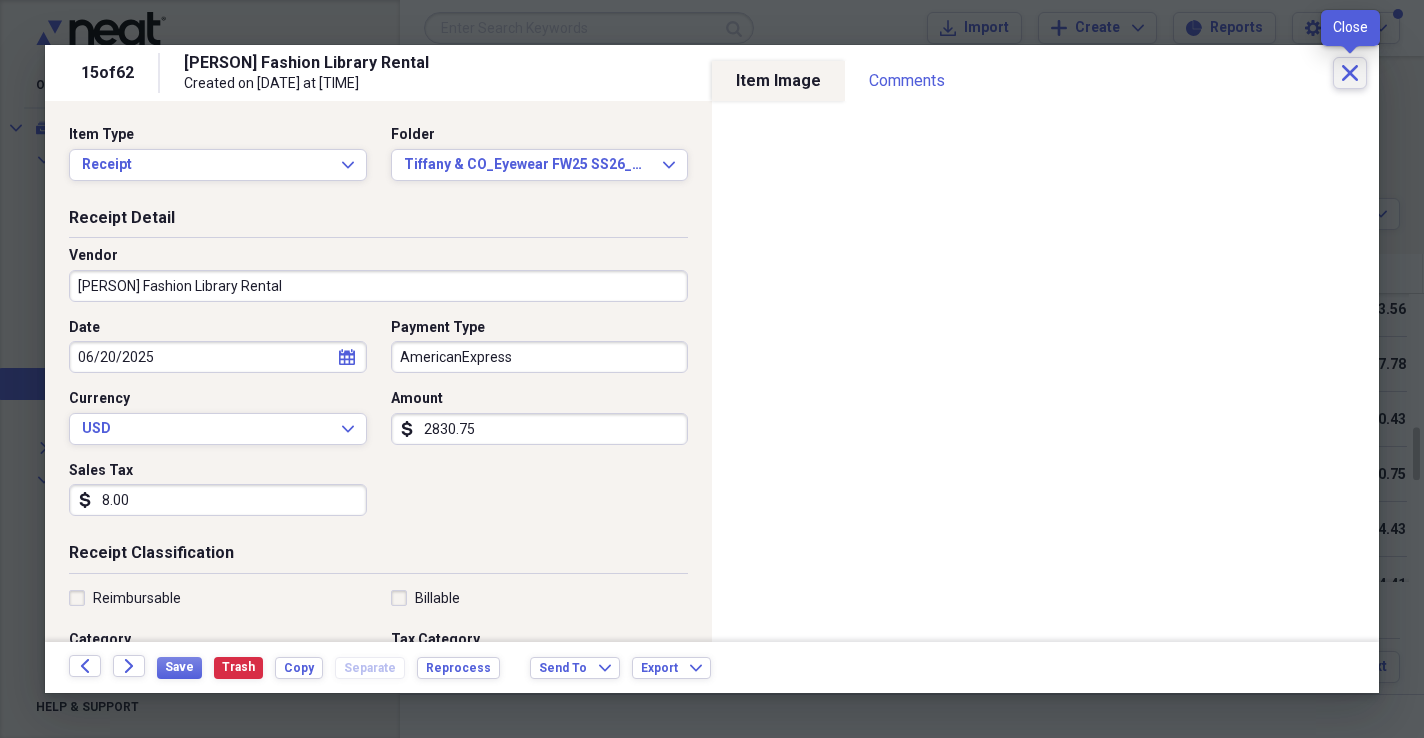 click on "Close" 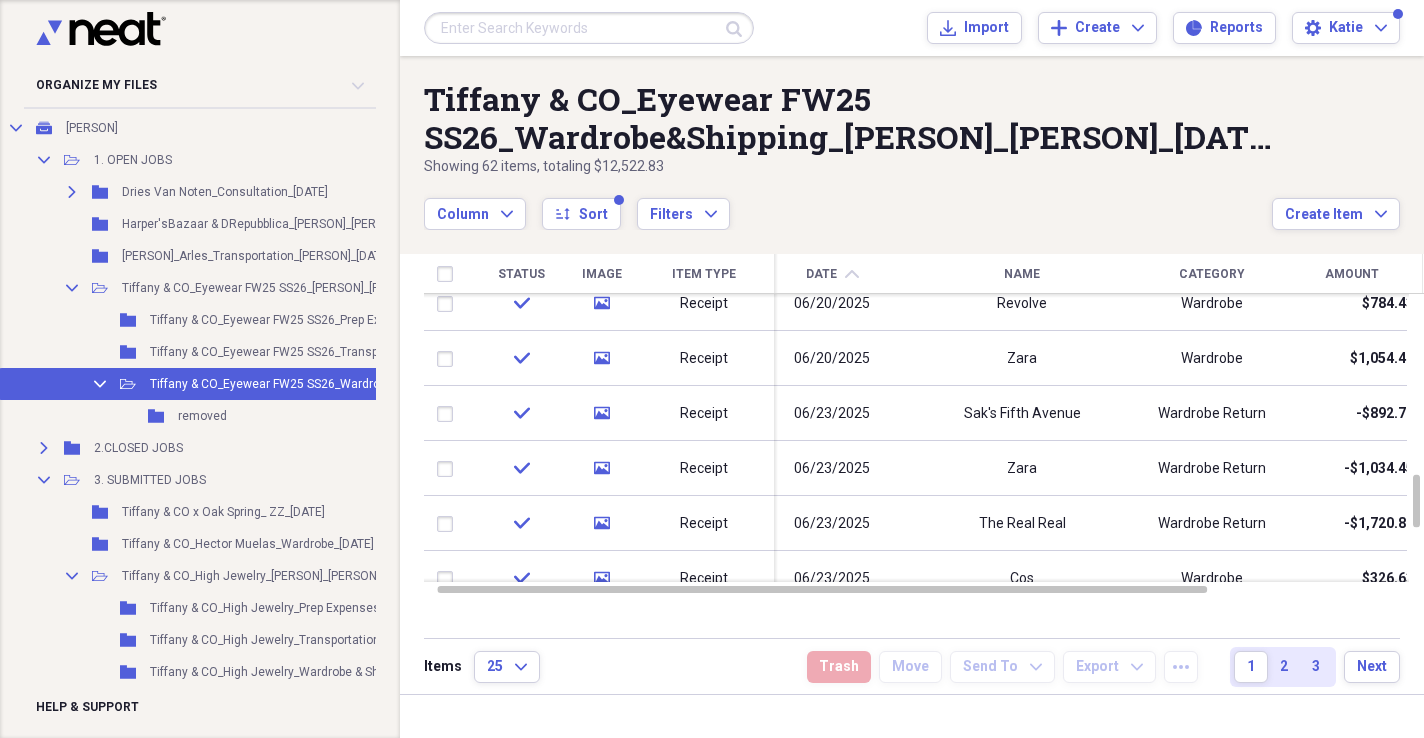 click on "Category" at bounding box center [1212, 274] 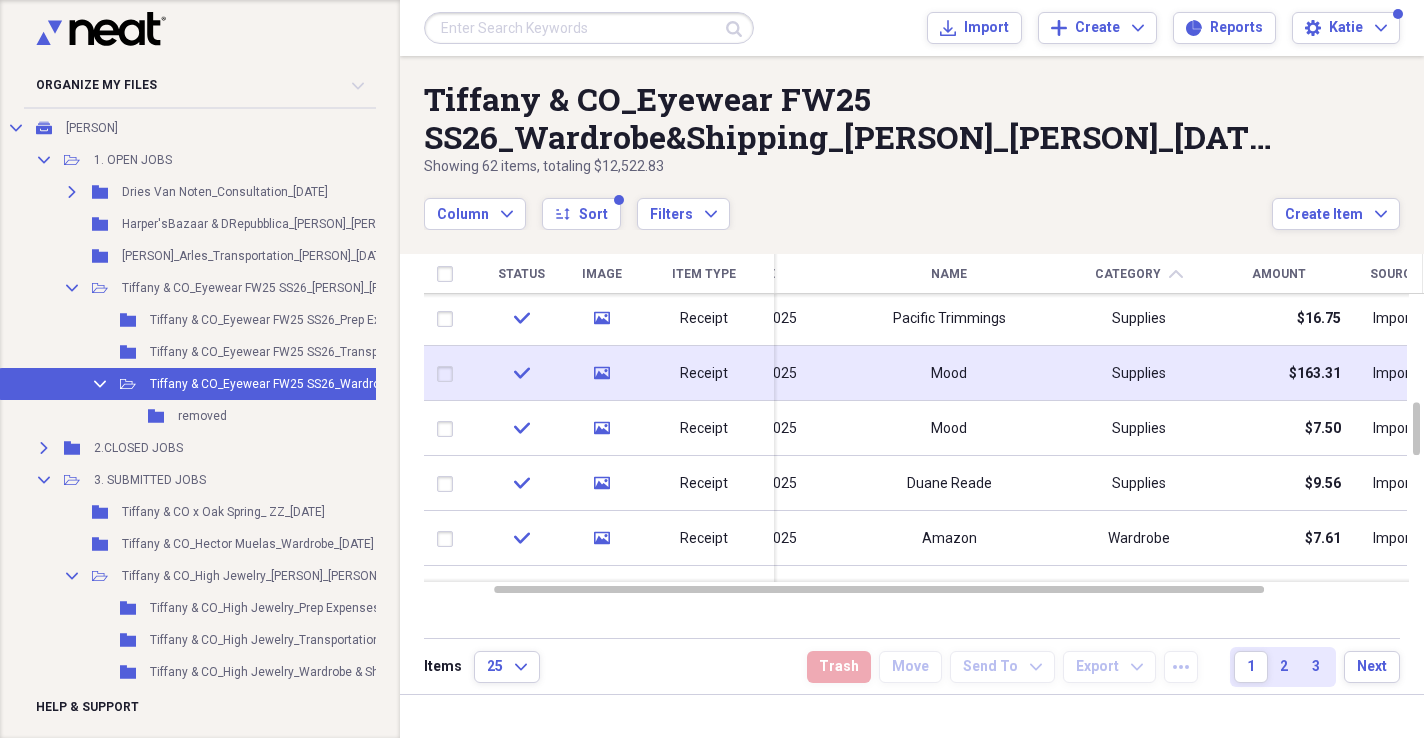click on "Supplies" at bounding box center [1139, 374] 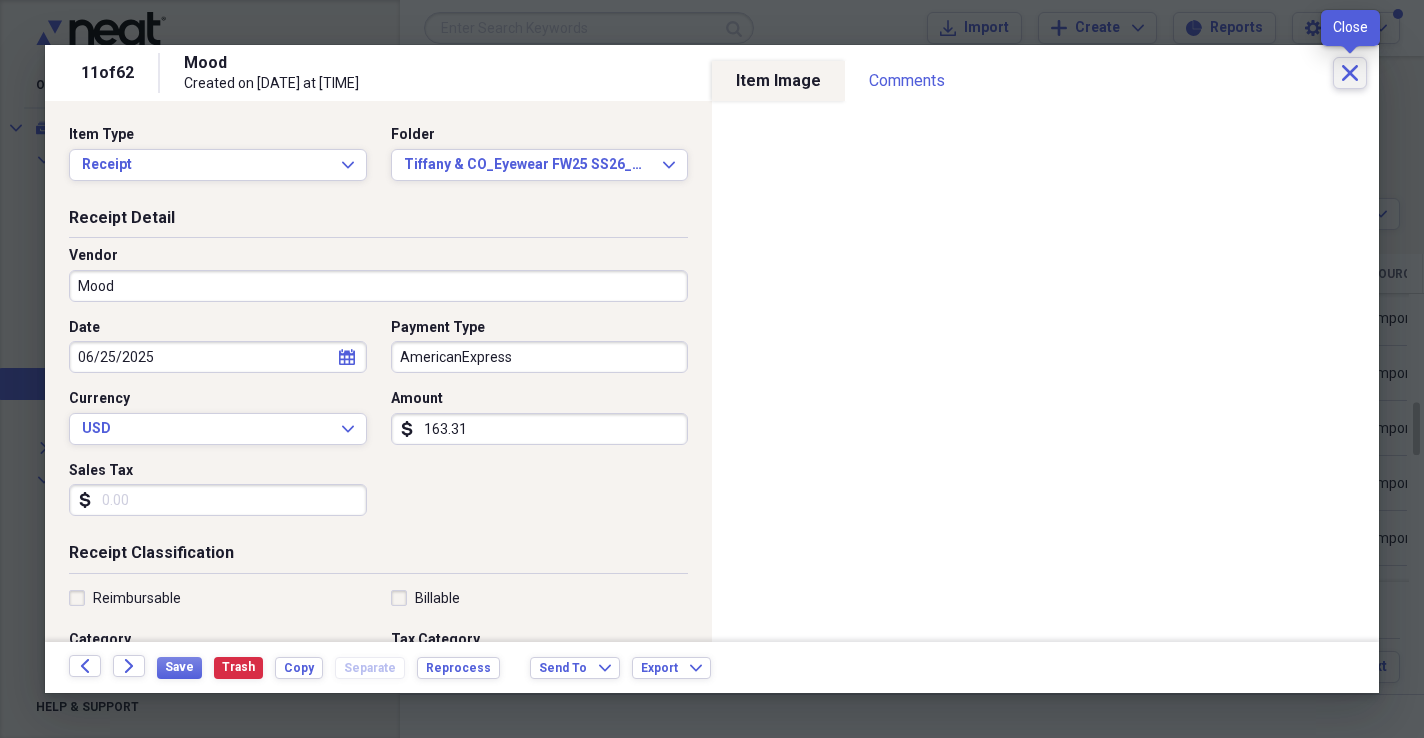 click on "Close" 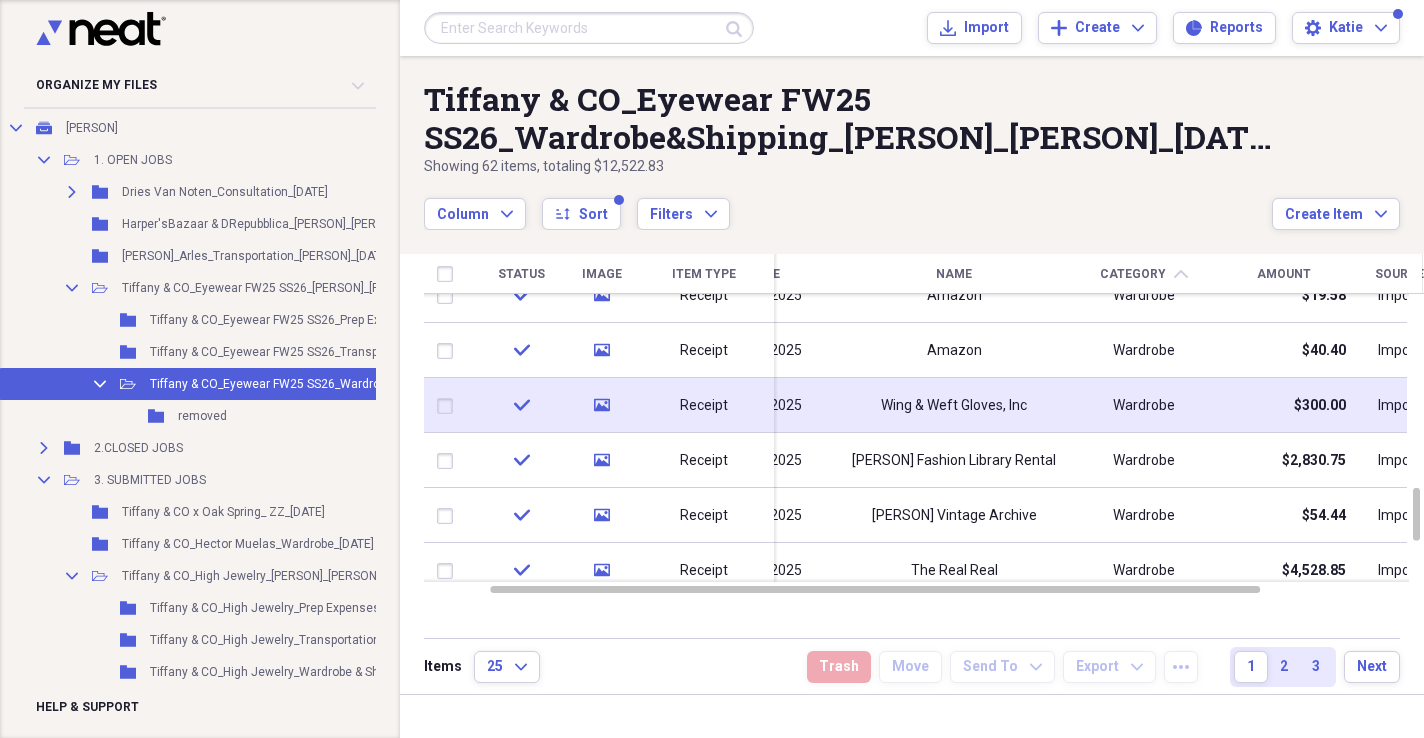click on "Wardrobe" at bounding box center (1144, 405) 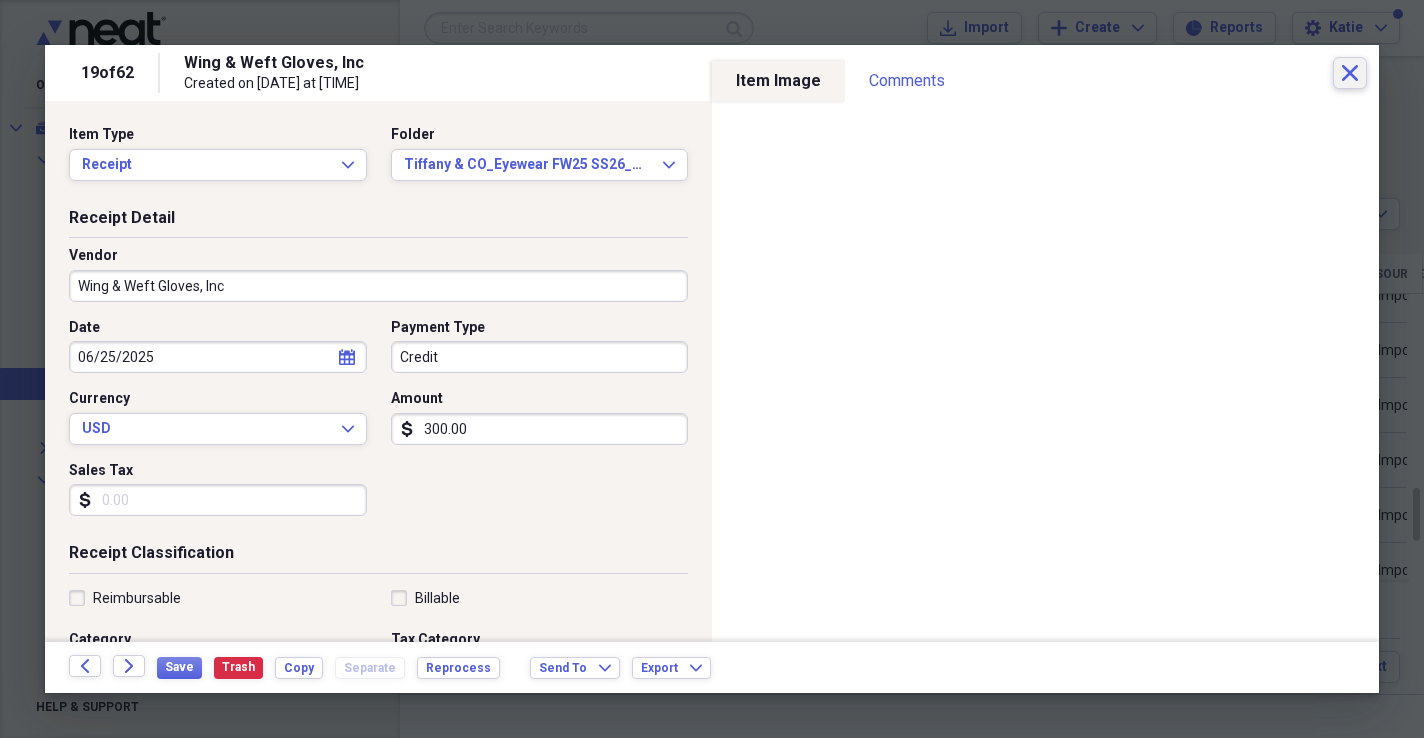 click on "Close" 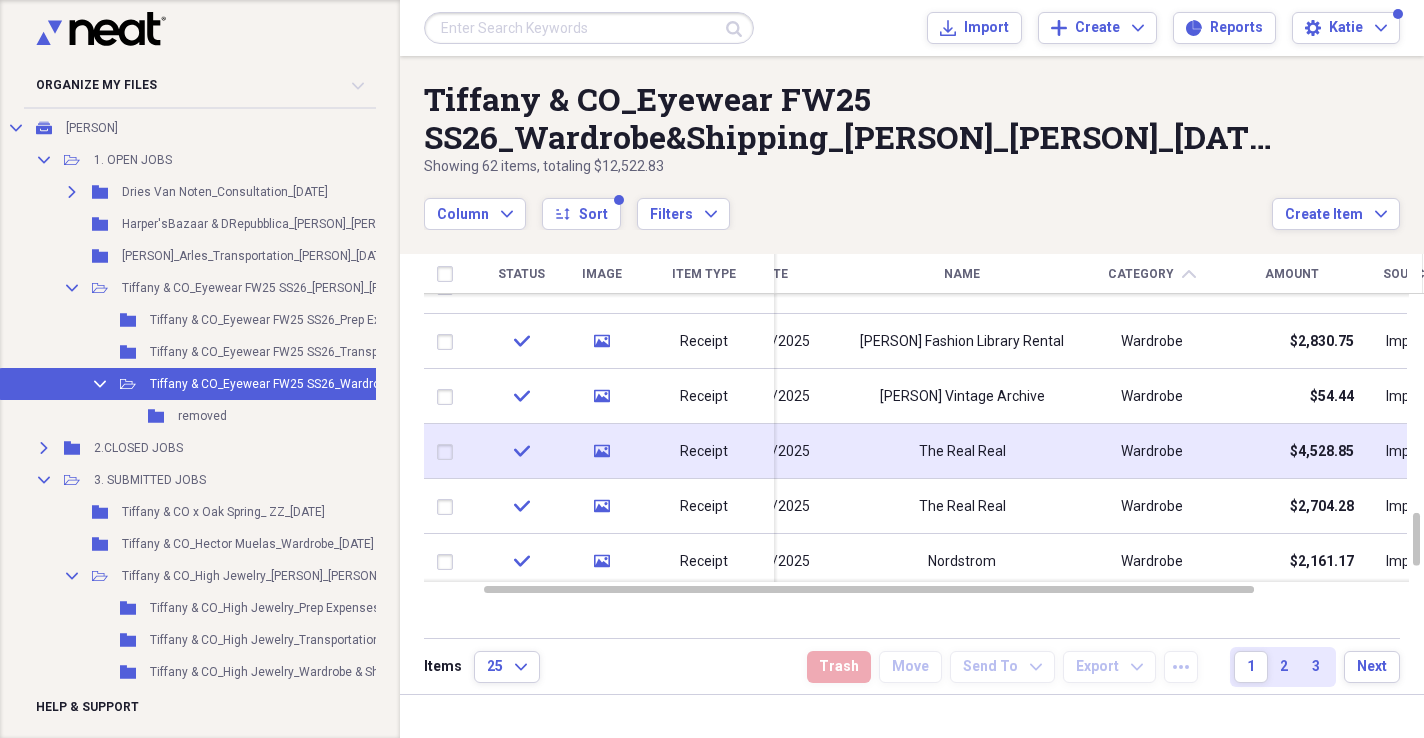 click on "Wardrobe" at bounding box center (1152, 451) 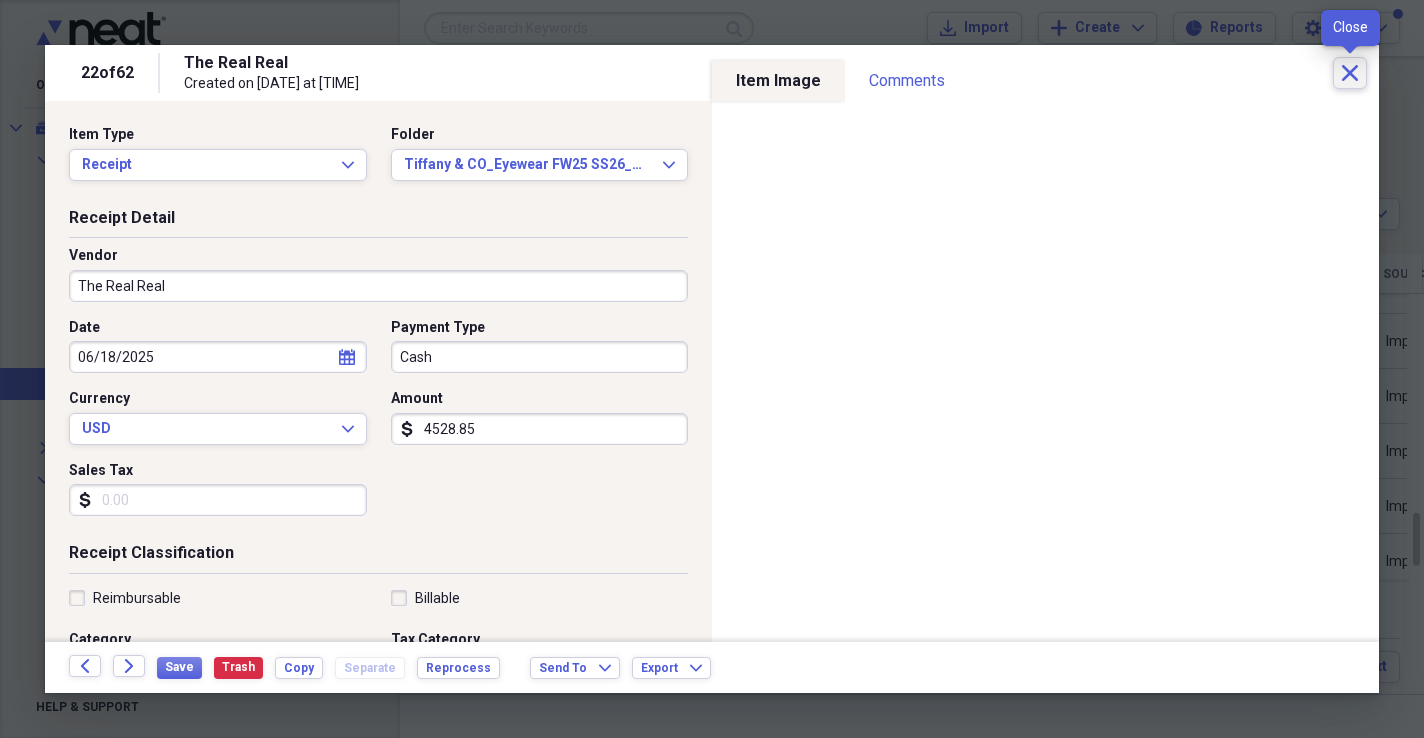 click on "Close" 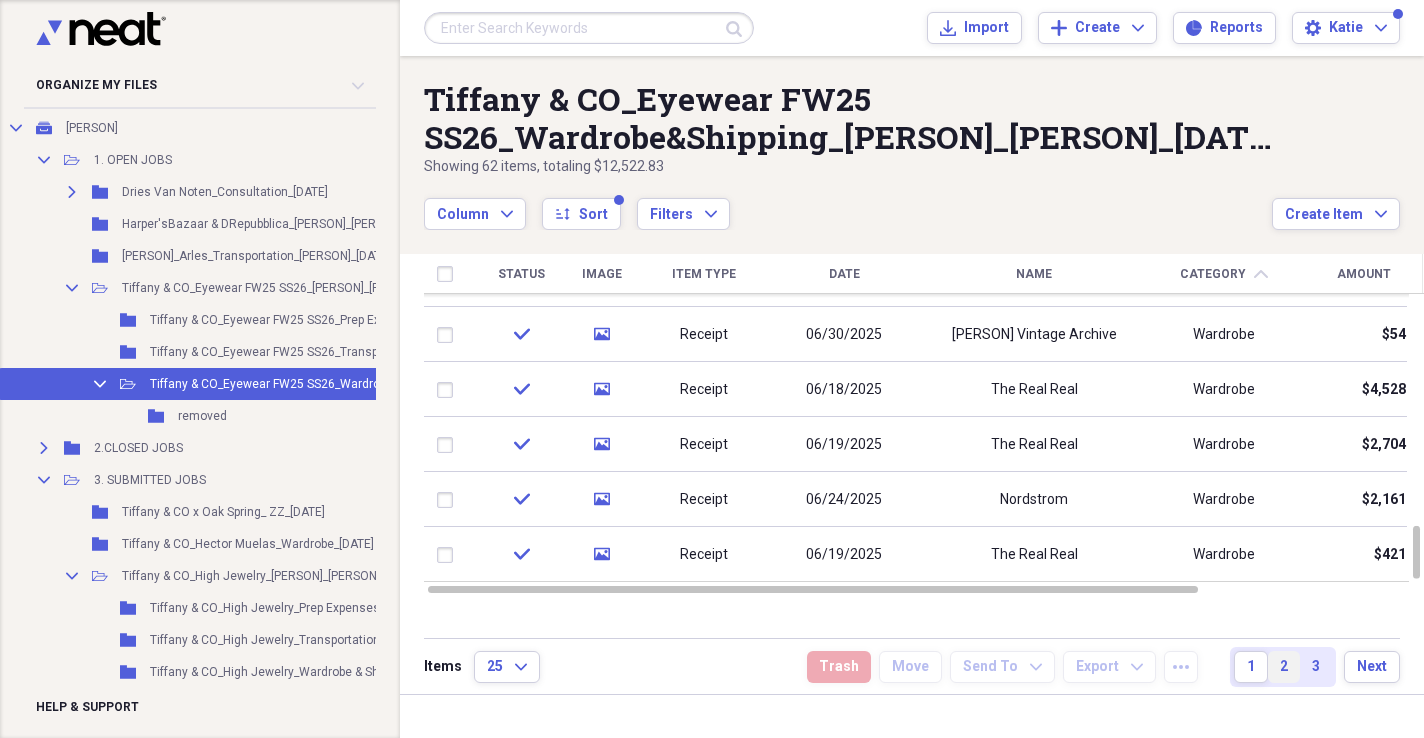 click on "2" at bounding box center (1284, 667) 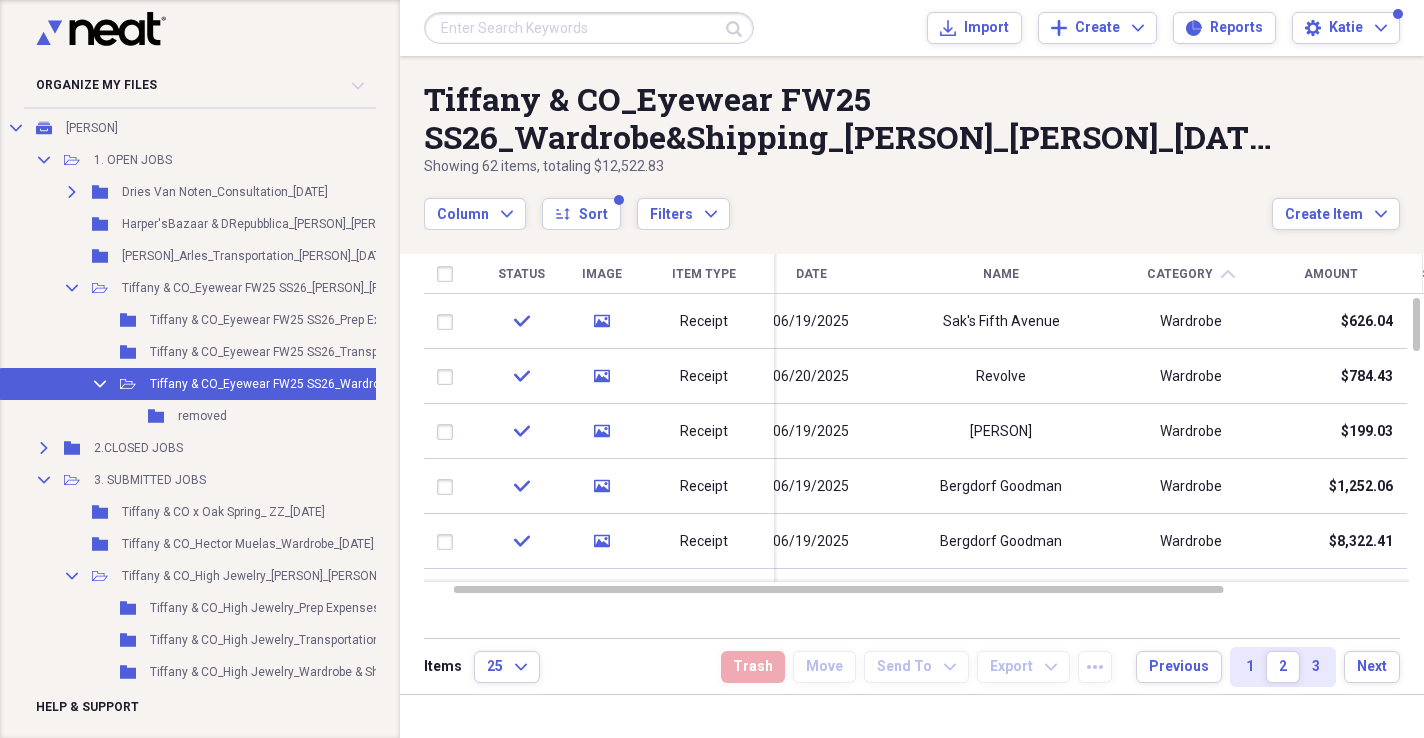 click on "Name" at bounding box center (1001, 274) 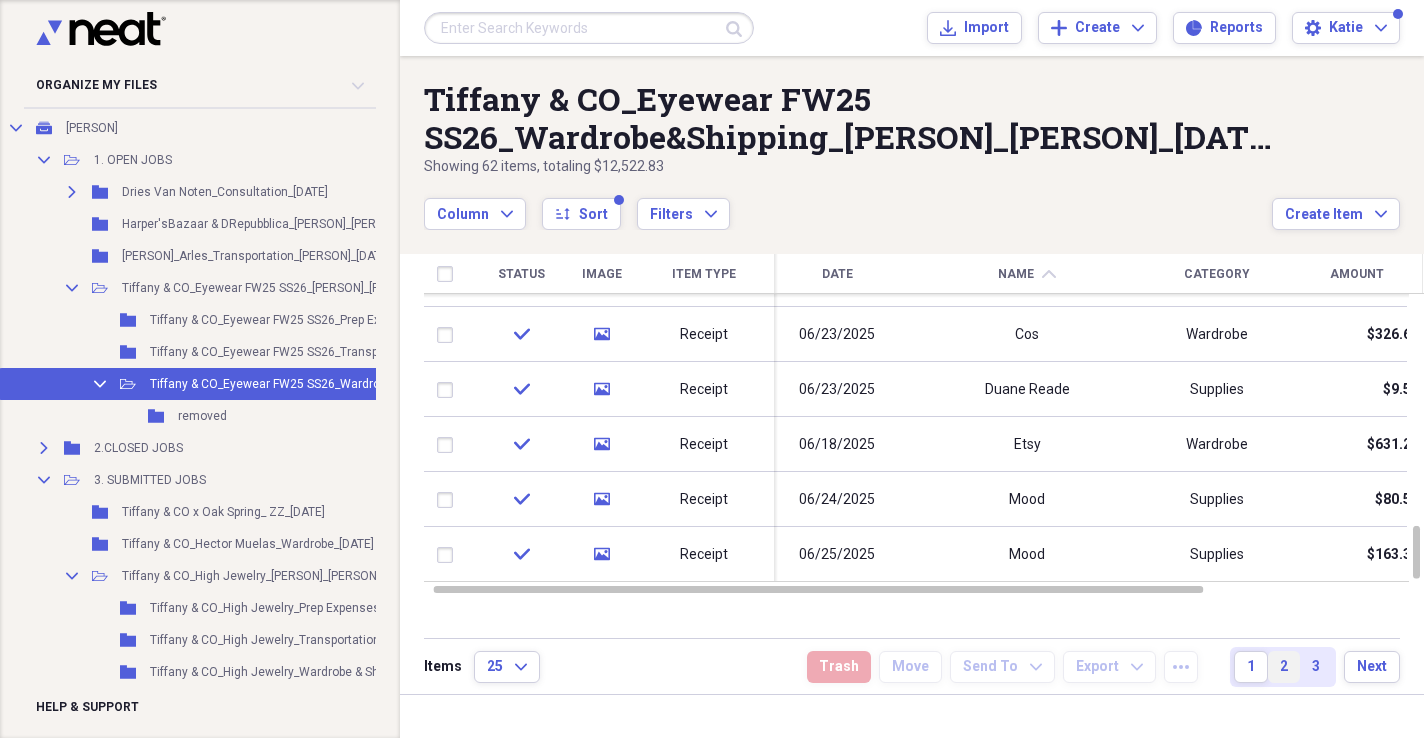 click on "2" at bounding box center (1284, 667) 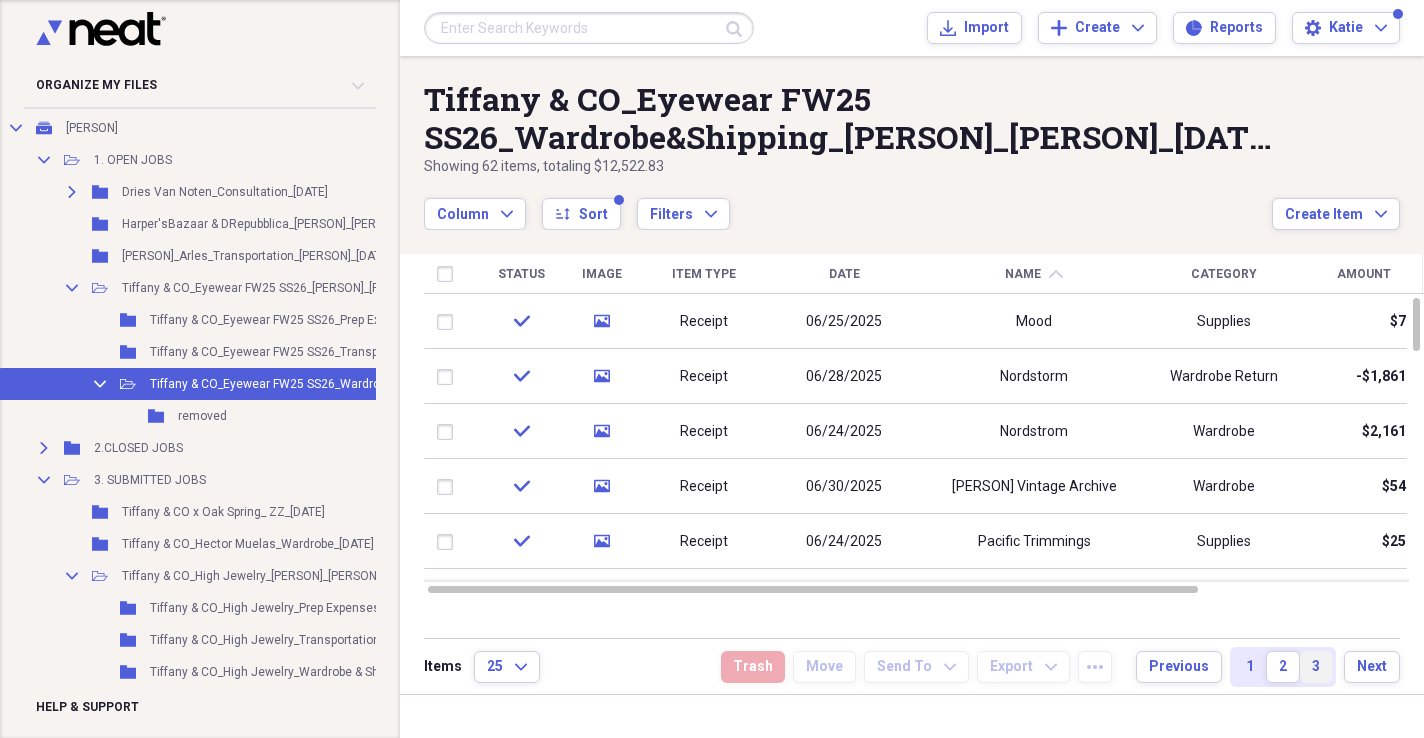 click on "3" at bounding box center [1316, 667] 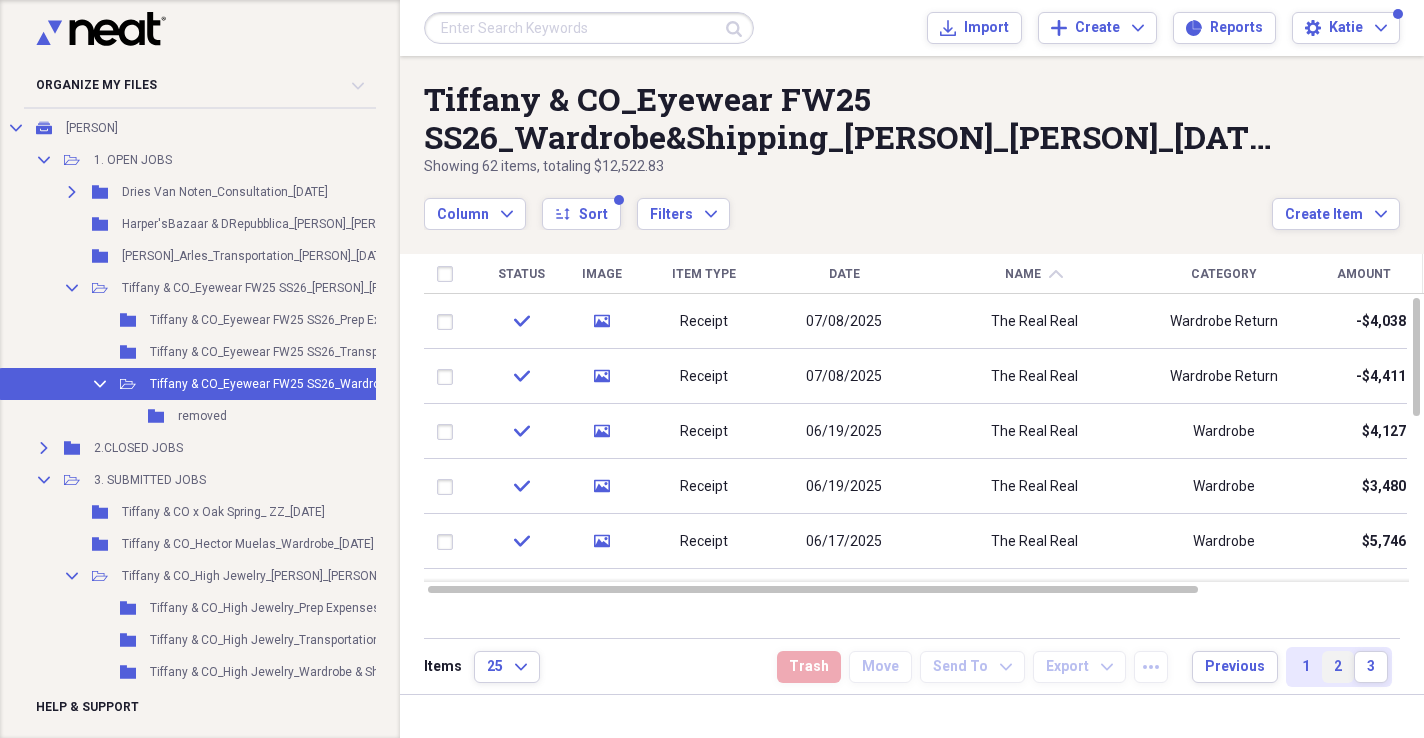 click on "2" at bounding box center [1338, 667] 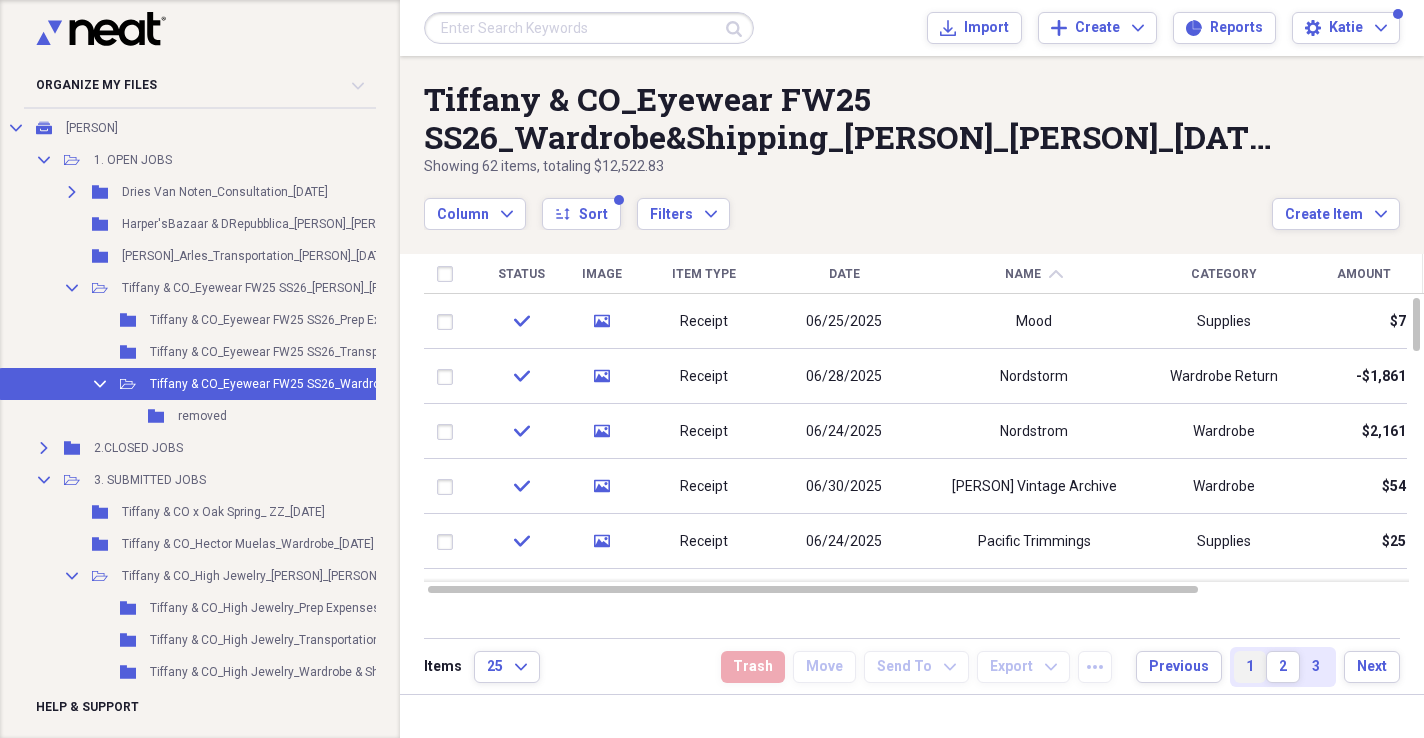 click on "1" at bounding box center (1250, 667) 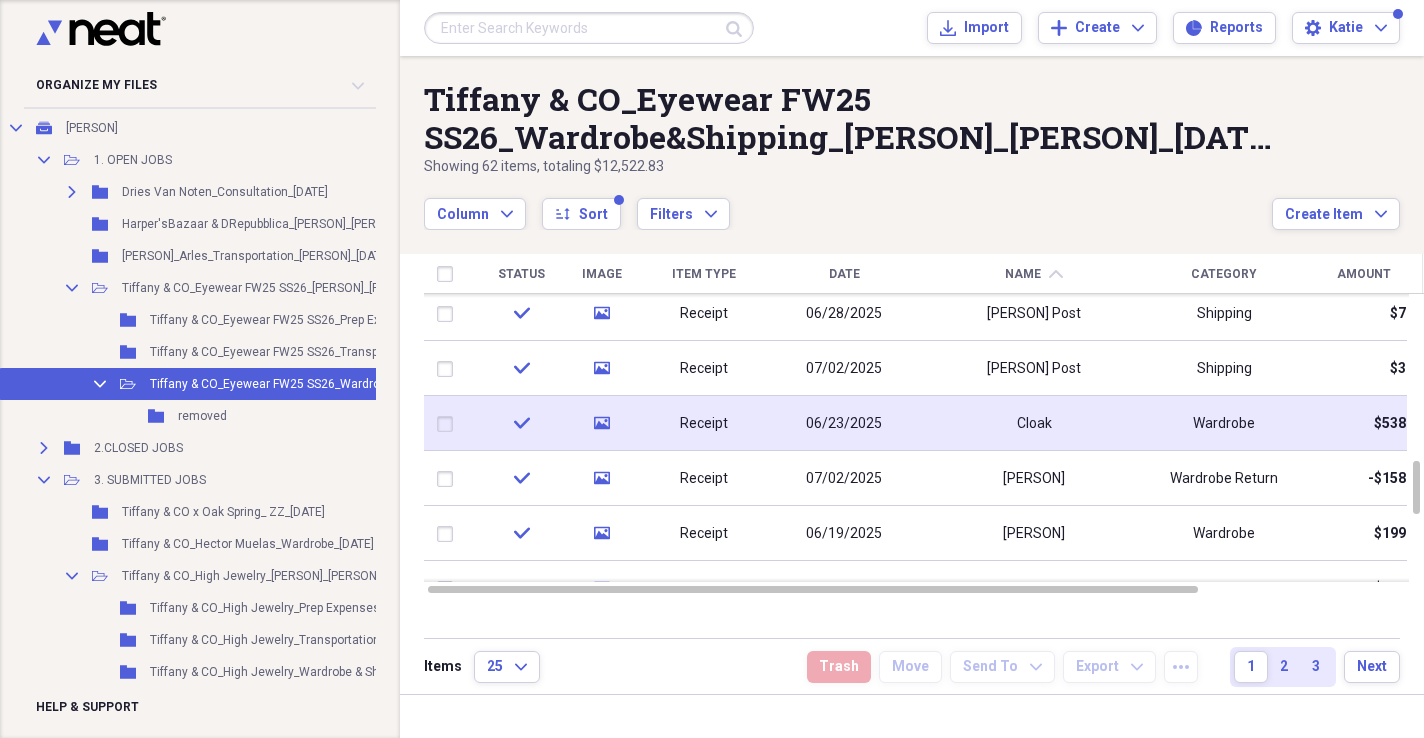 click on "Cloak" at bounding box center [1034, 423] 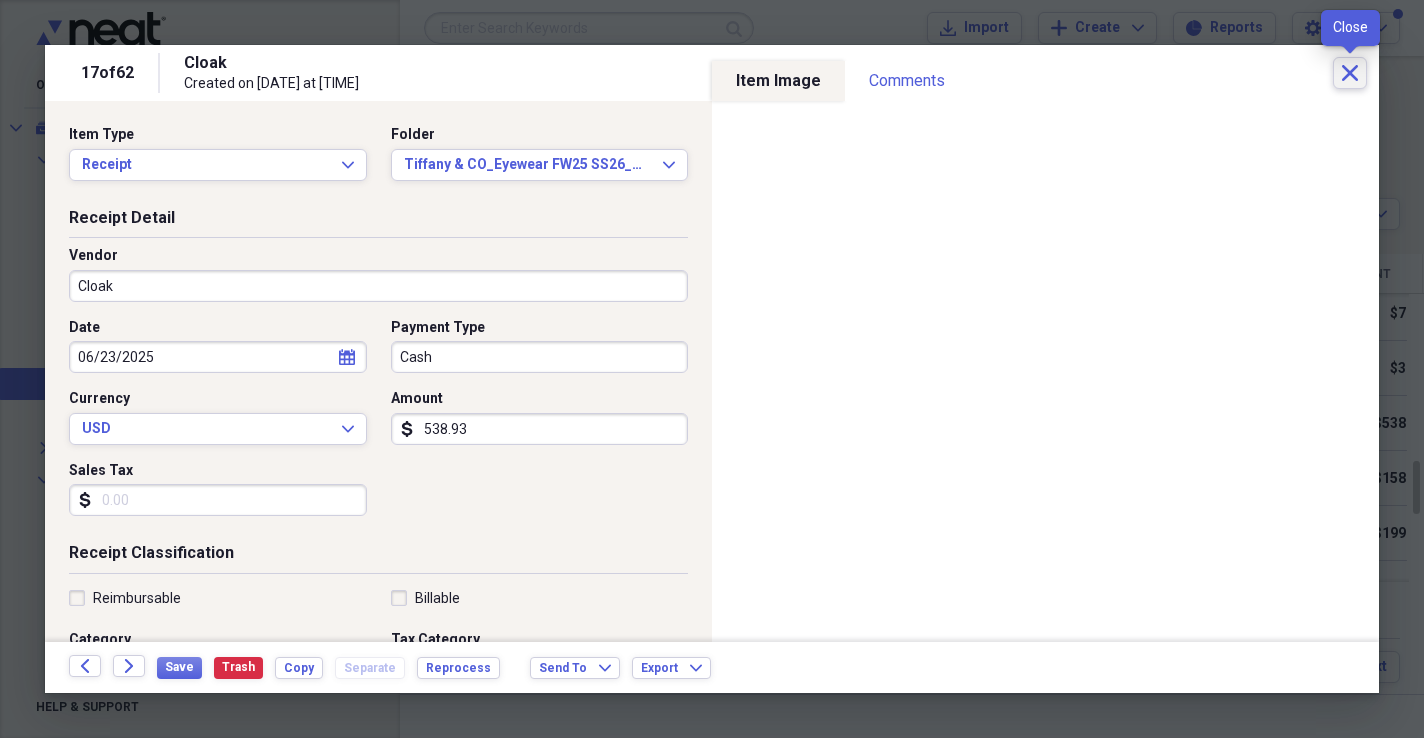 click on "Close" at bounding box center (1350, 73) 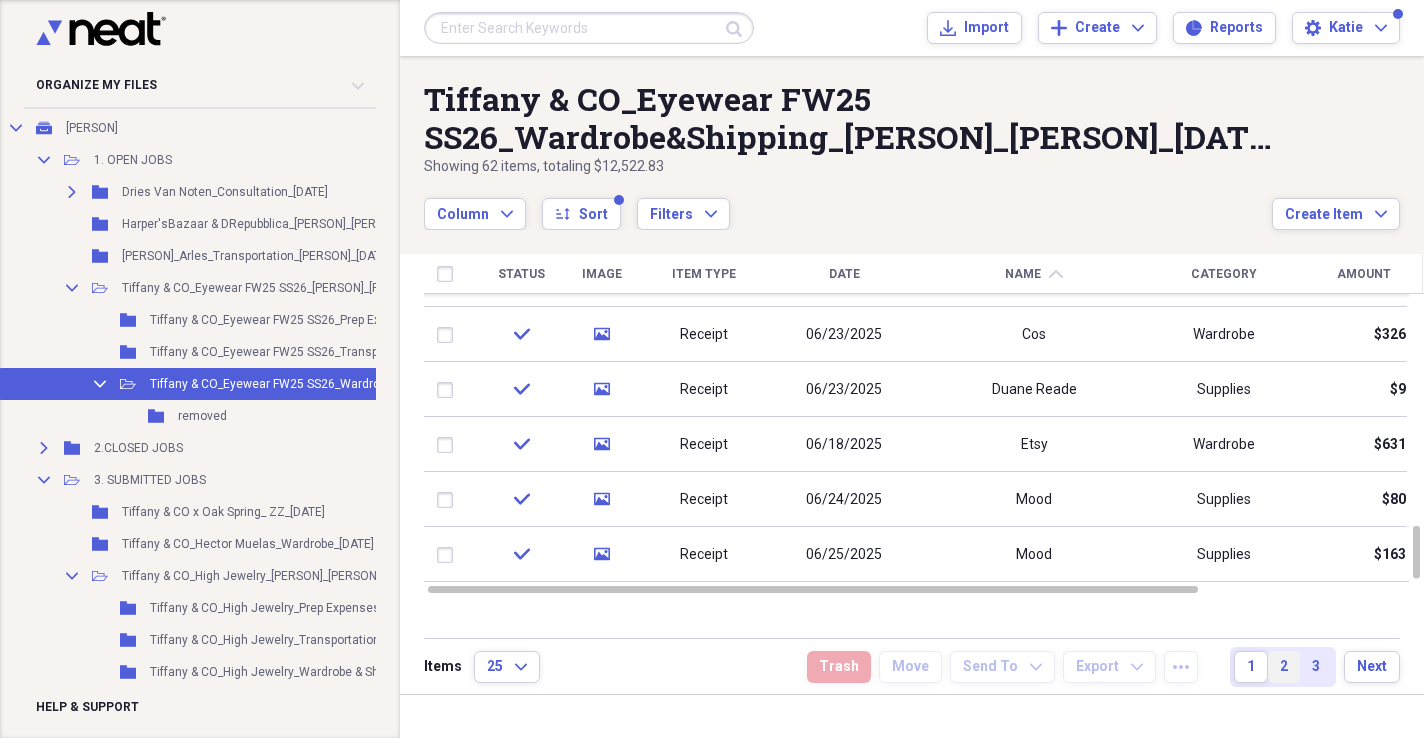 click on "2" at bounding box center (1284, 667) 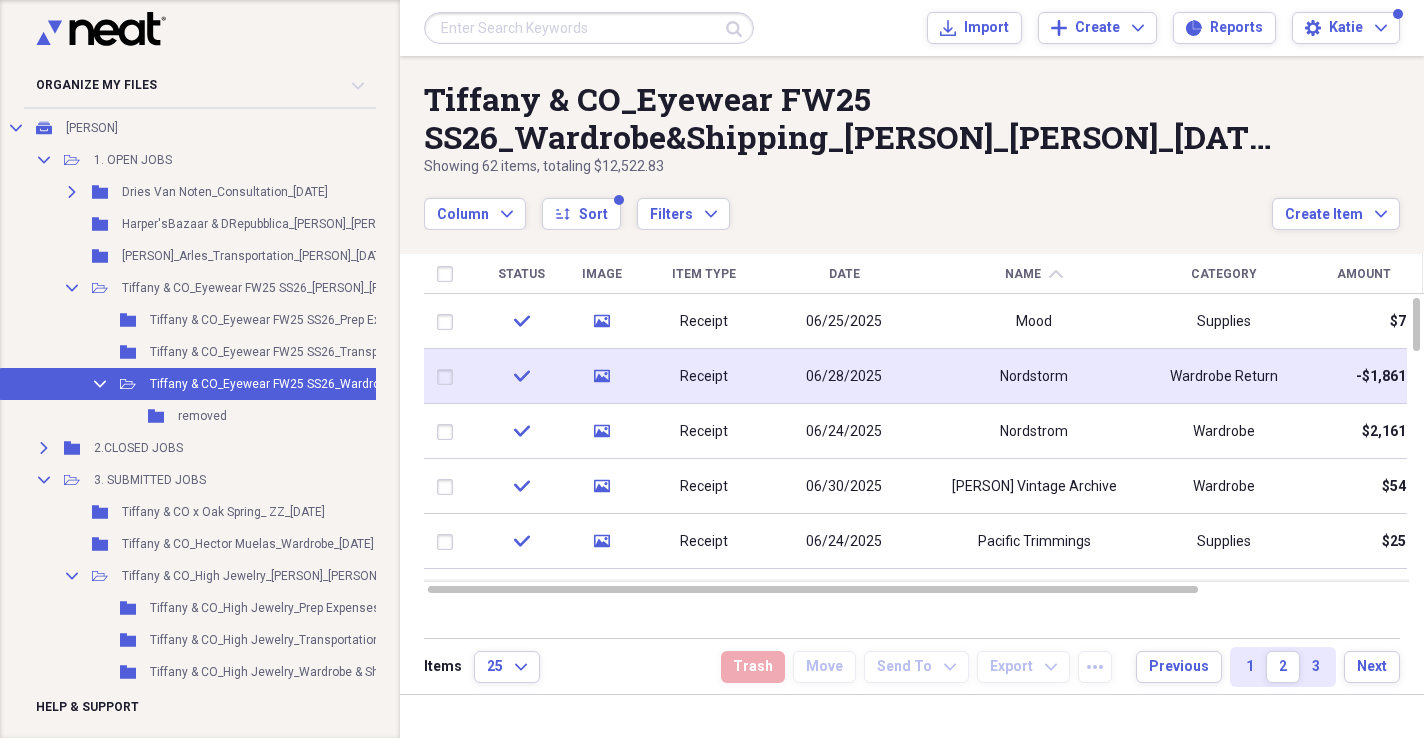 click on "Nordstorm" at bounding box center (1034, 376) 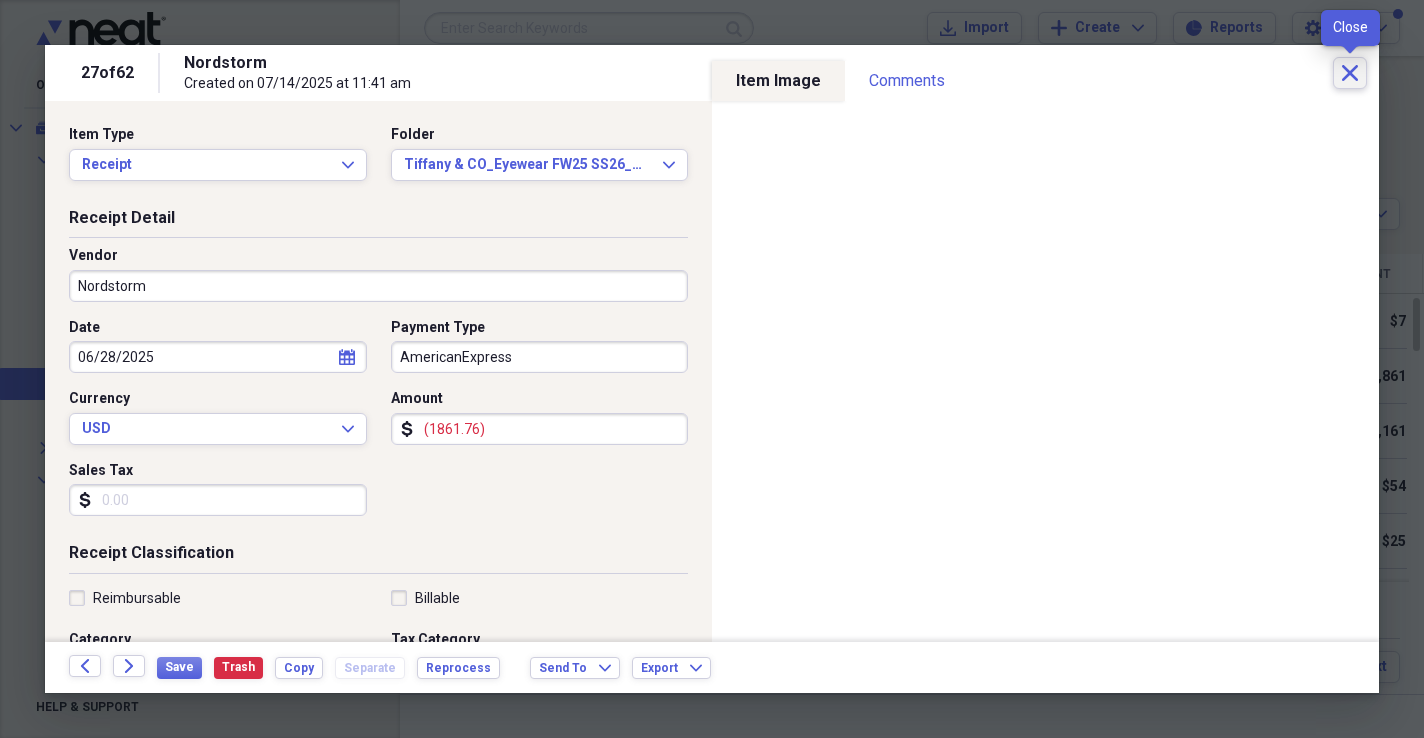 click 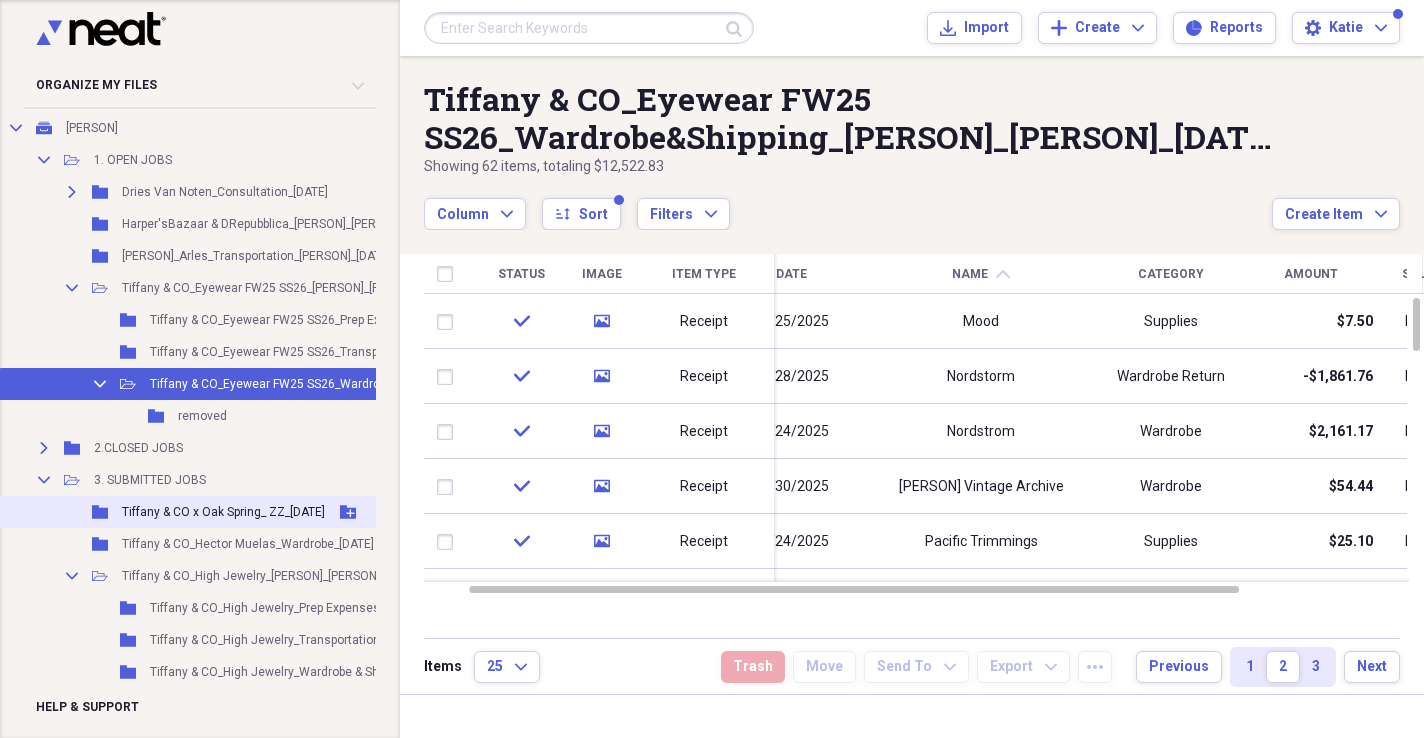 click on "Tiffany & CO x Oak Spring_ ZZ_[DATE]" at bounding box center (223, 512) 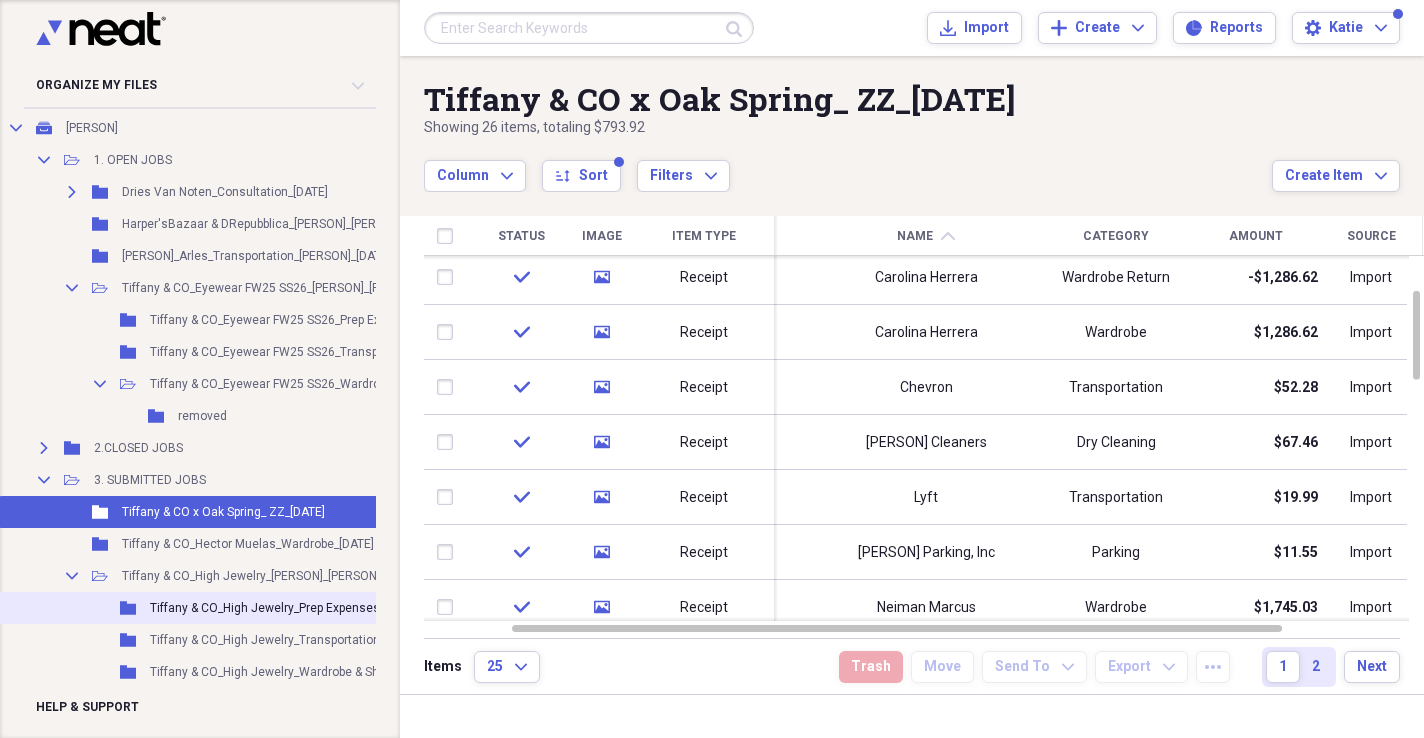 scroll, scrollTop: 237, scrollLeft: 0, axis: vertical 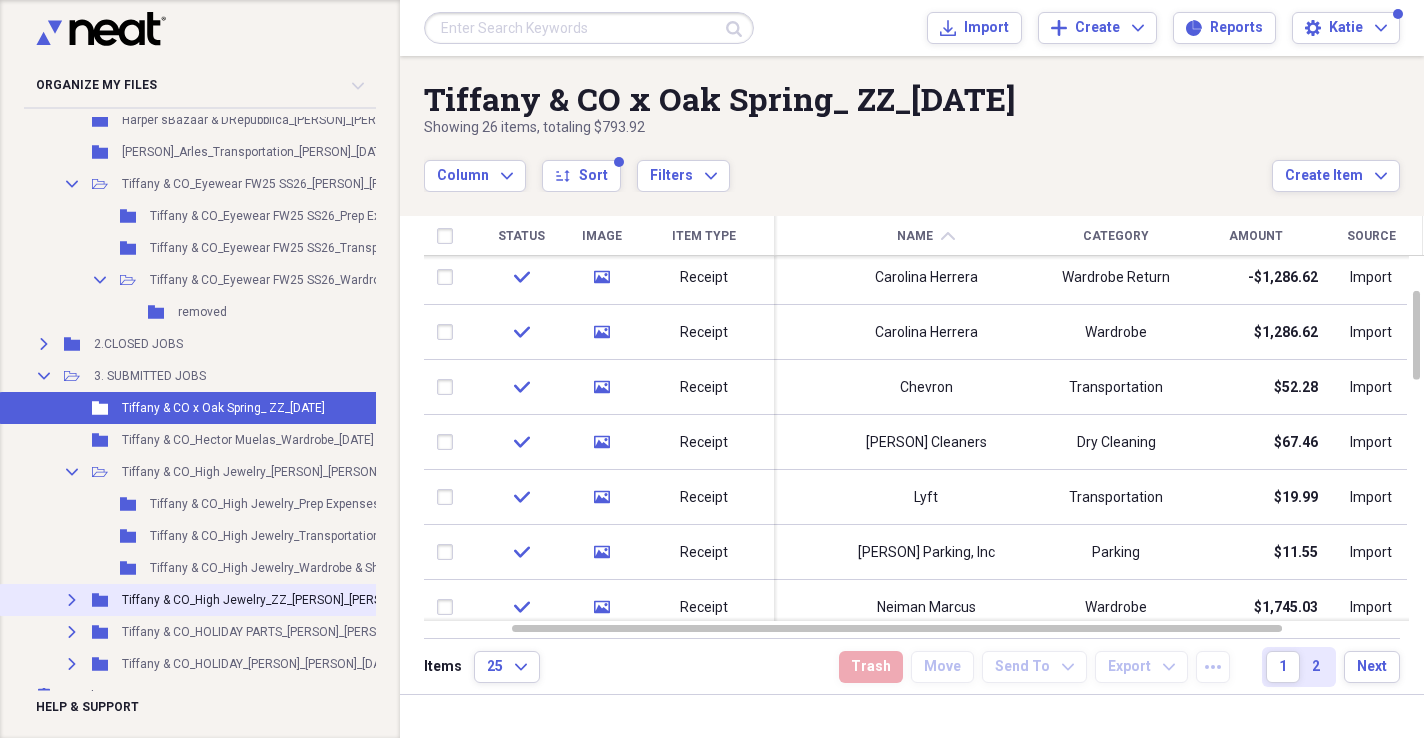 click on "Tiffany & CO_High Jewelry_ZZ_[PERSON]_[PERSON]_[DATE]" at bounding box center [281, 600] 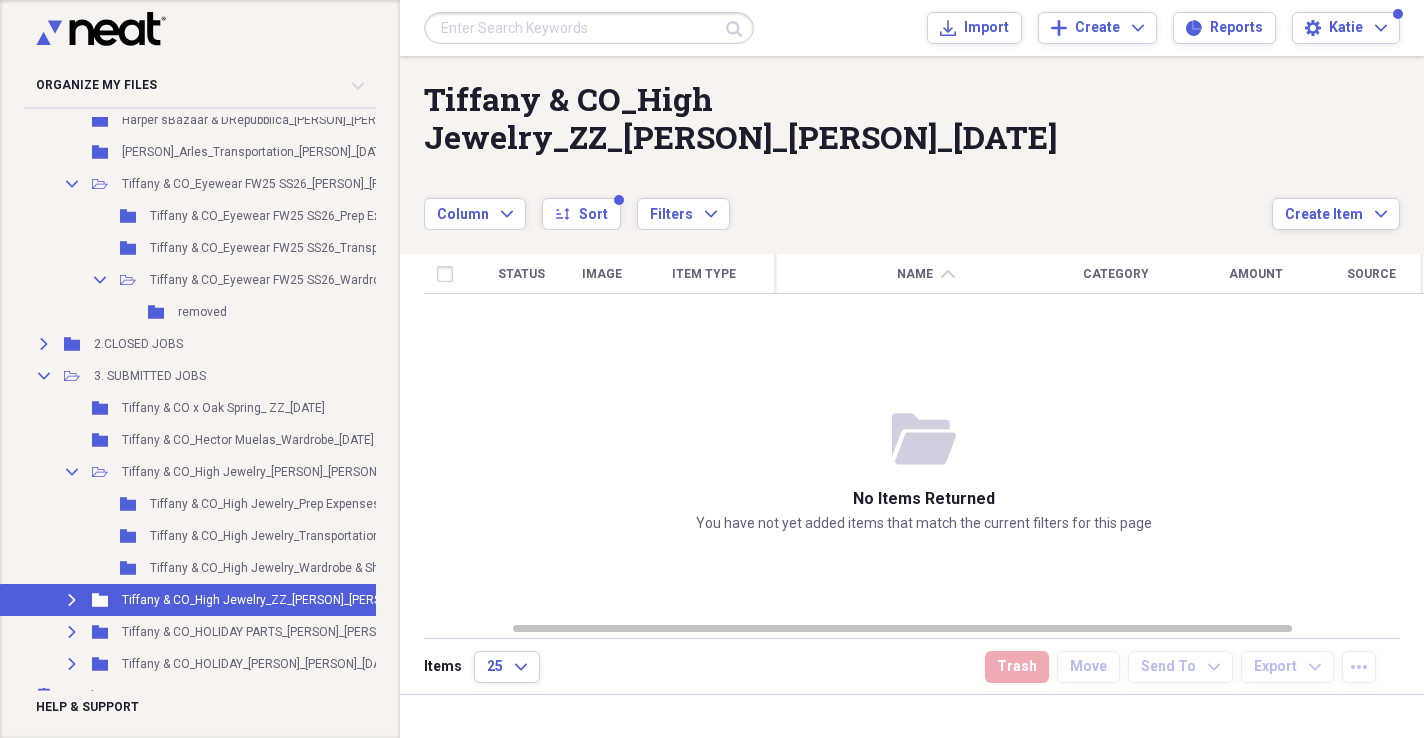 click on "Expand" 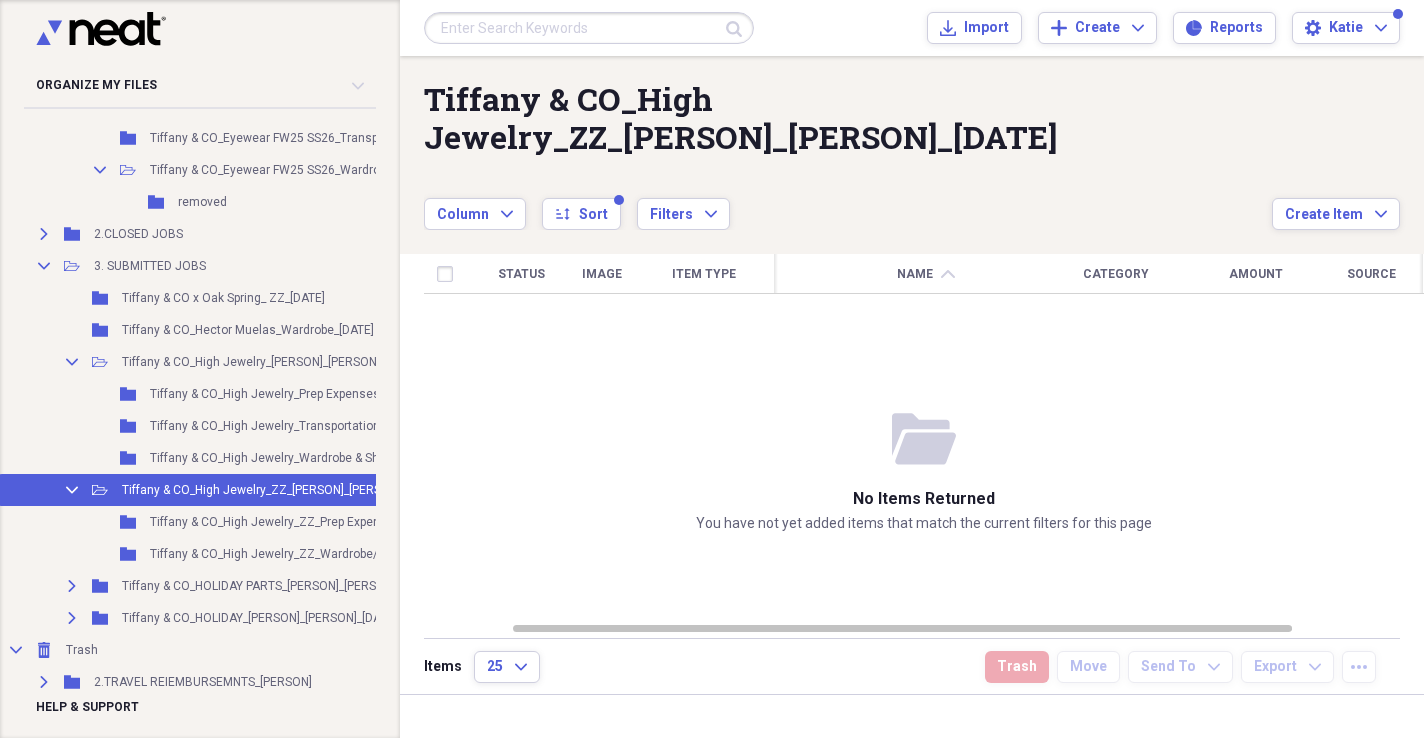 scroll, scrollTop: 379, scrollLeft: 0, axis: vertical 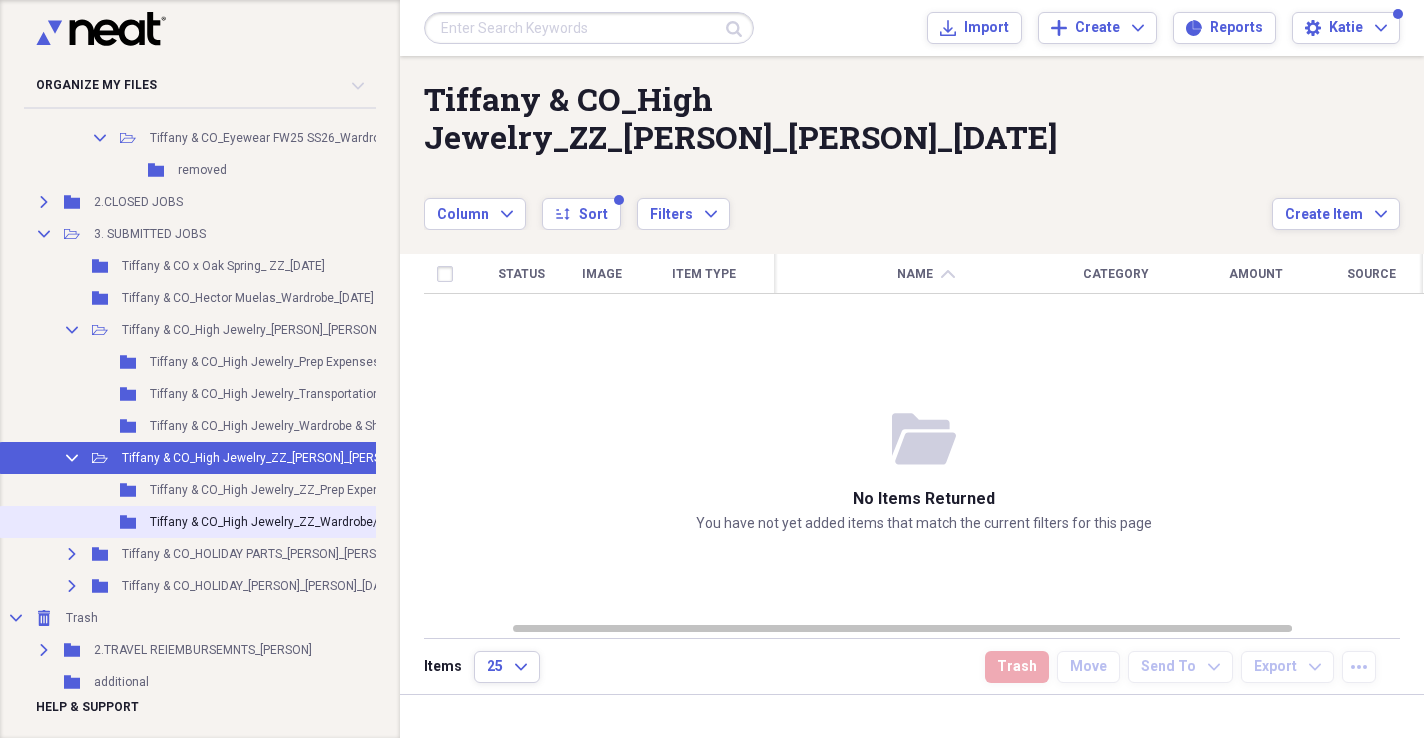 click on "Tiffany & CO_High Jewelry_ZZ_Wardrobe/Shipping_[PERSON]_[PERSON]_[DATE]" at bounding box center [364, 522] 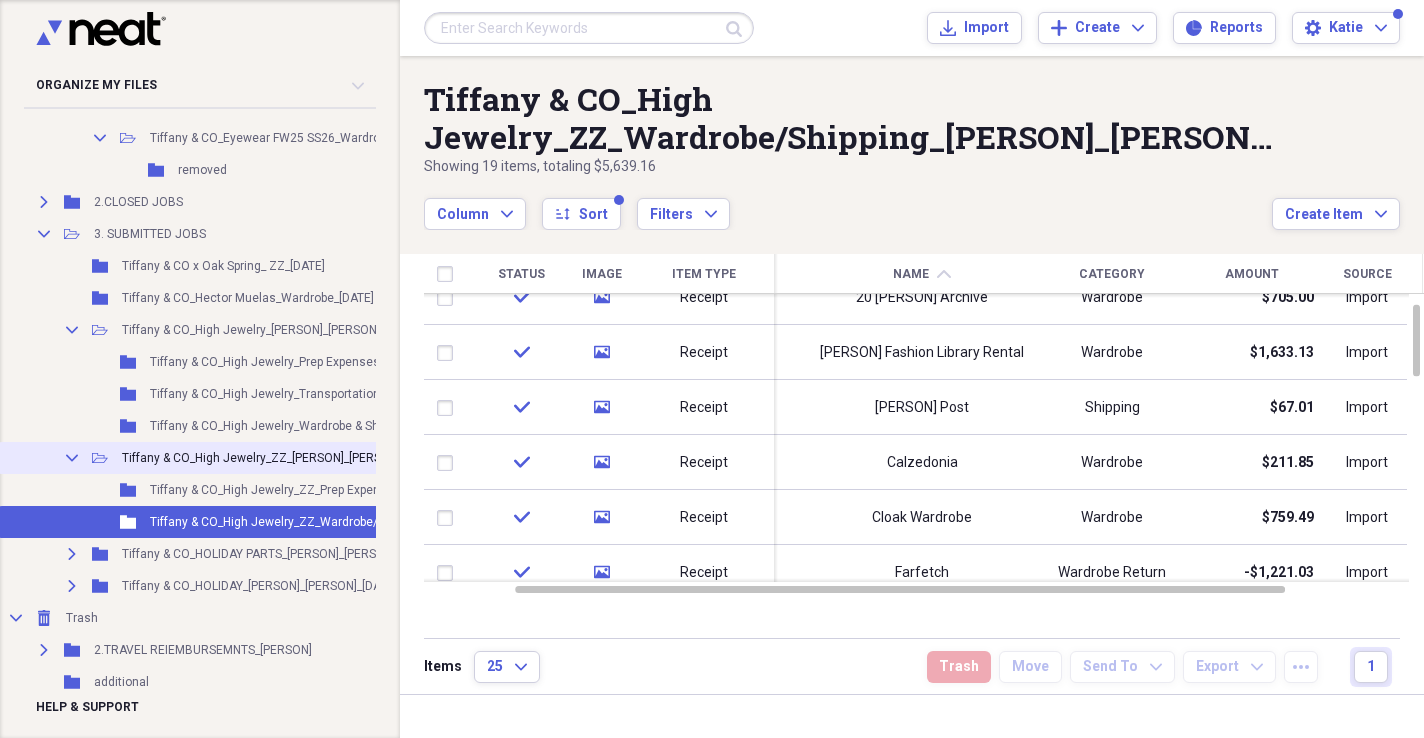 click on "Collapse" 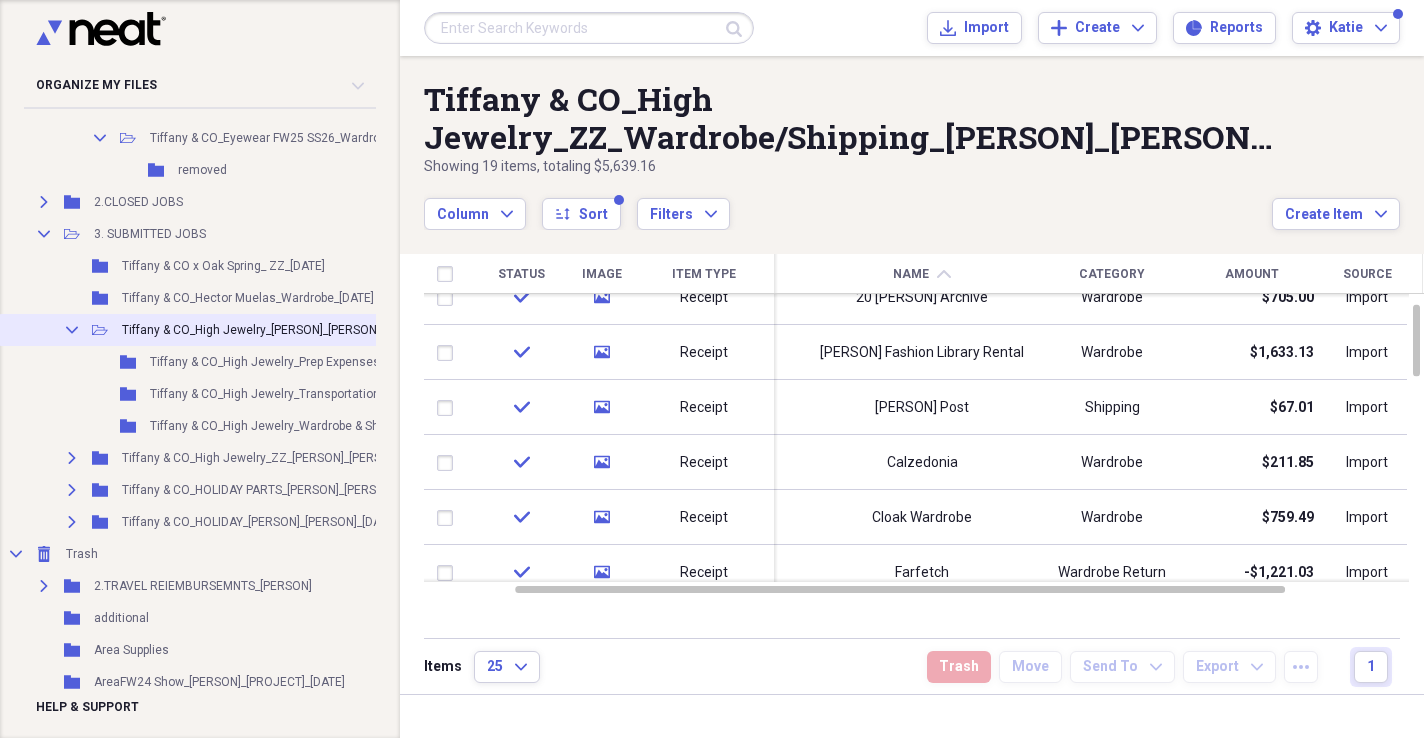 click on "Collapse" 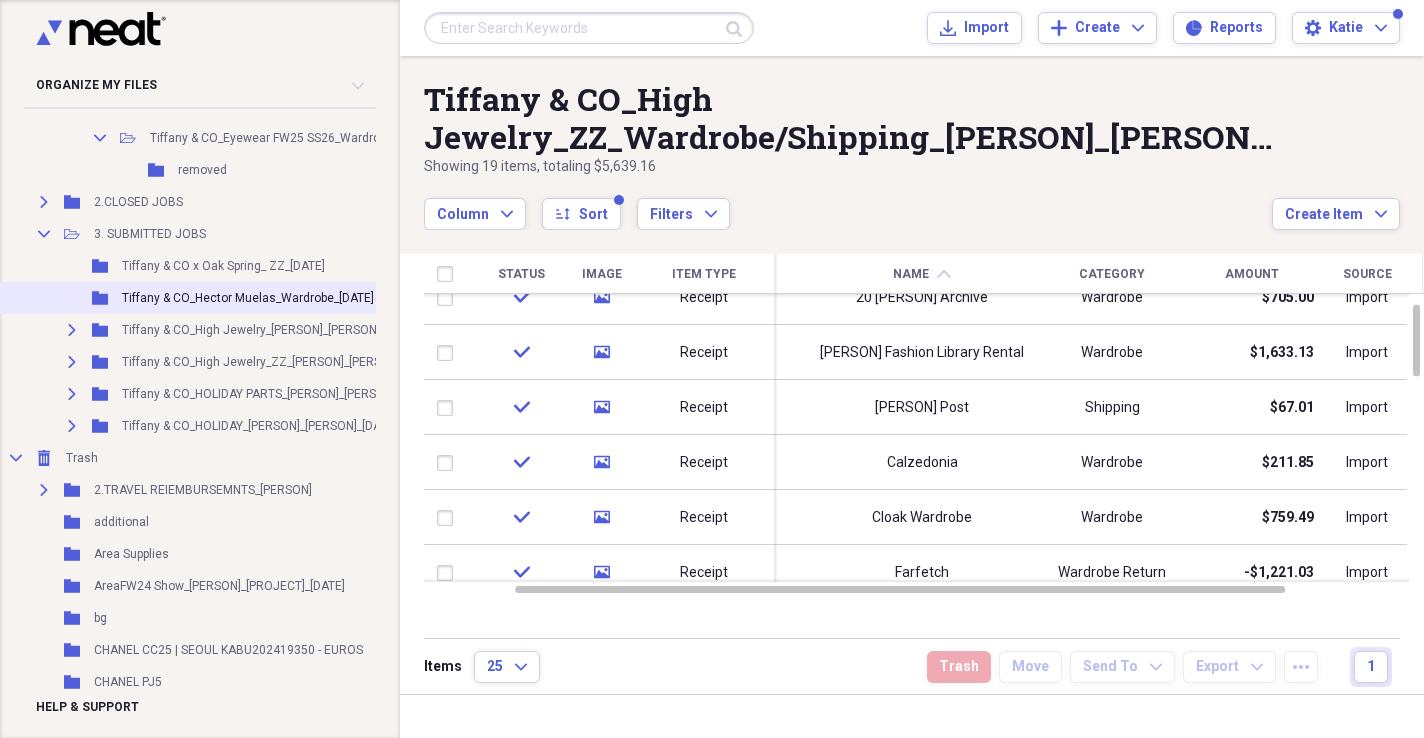 click on "Folder Tiffany & CO_Hector Muelas_Wardrobe_[DATE]" at bounding box center (331, 298) 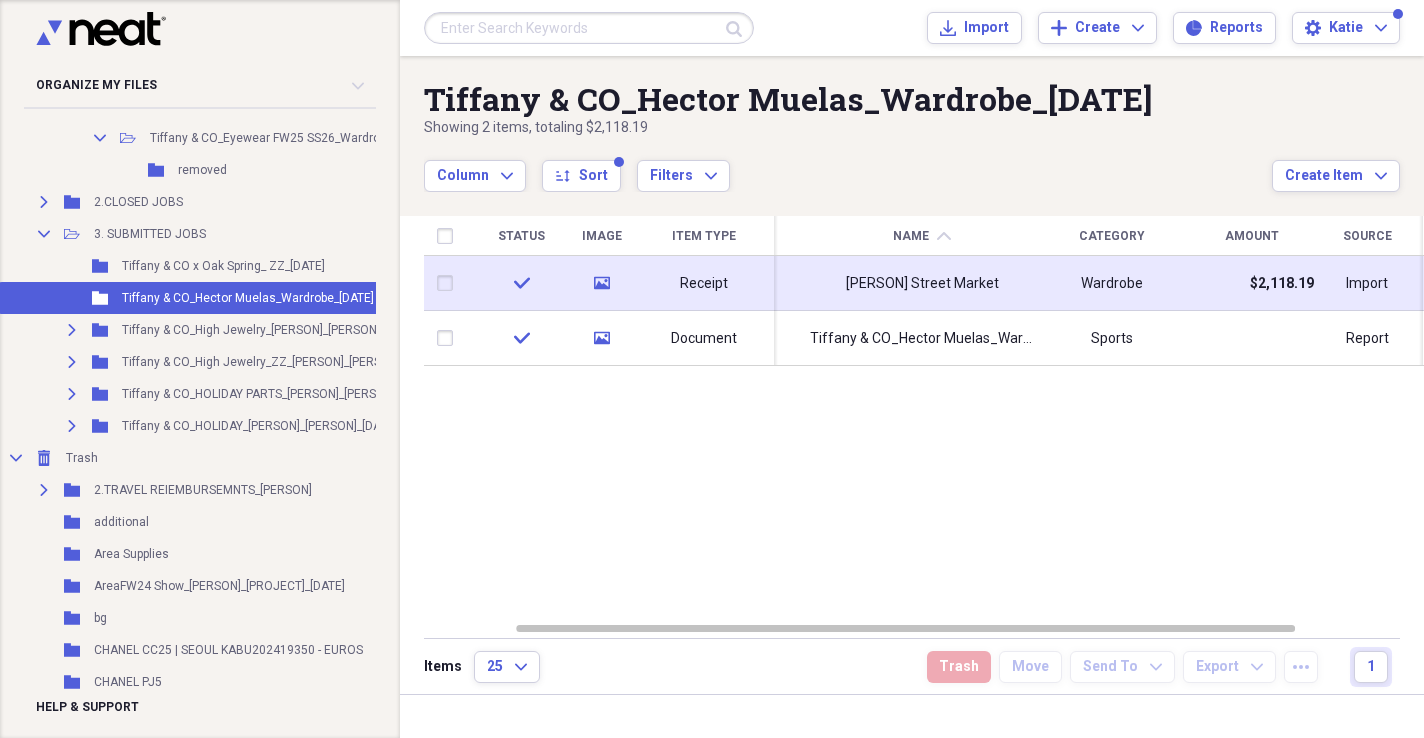 click on "[PERSON] Street Market" at bounding box center (922, 283) 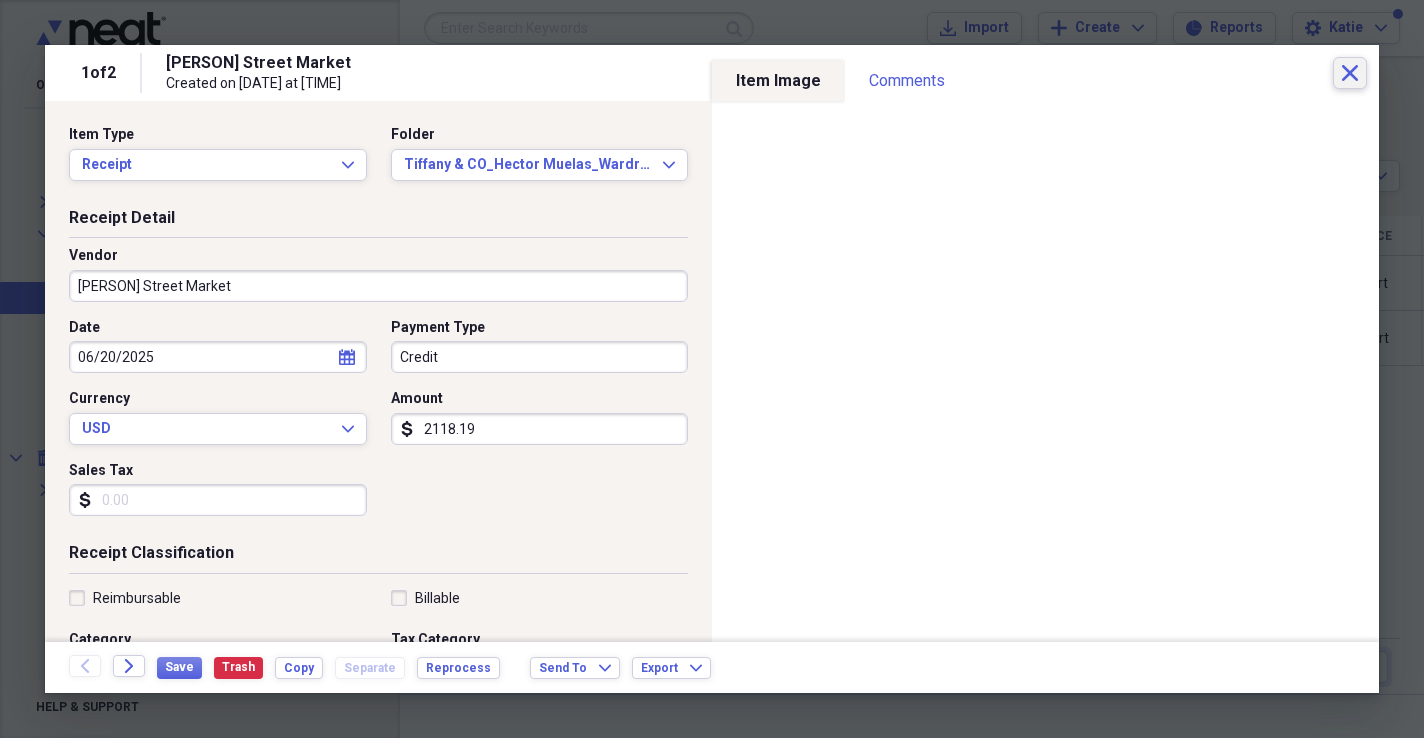 click 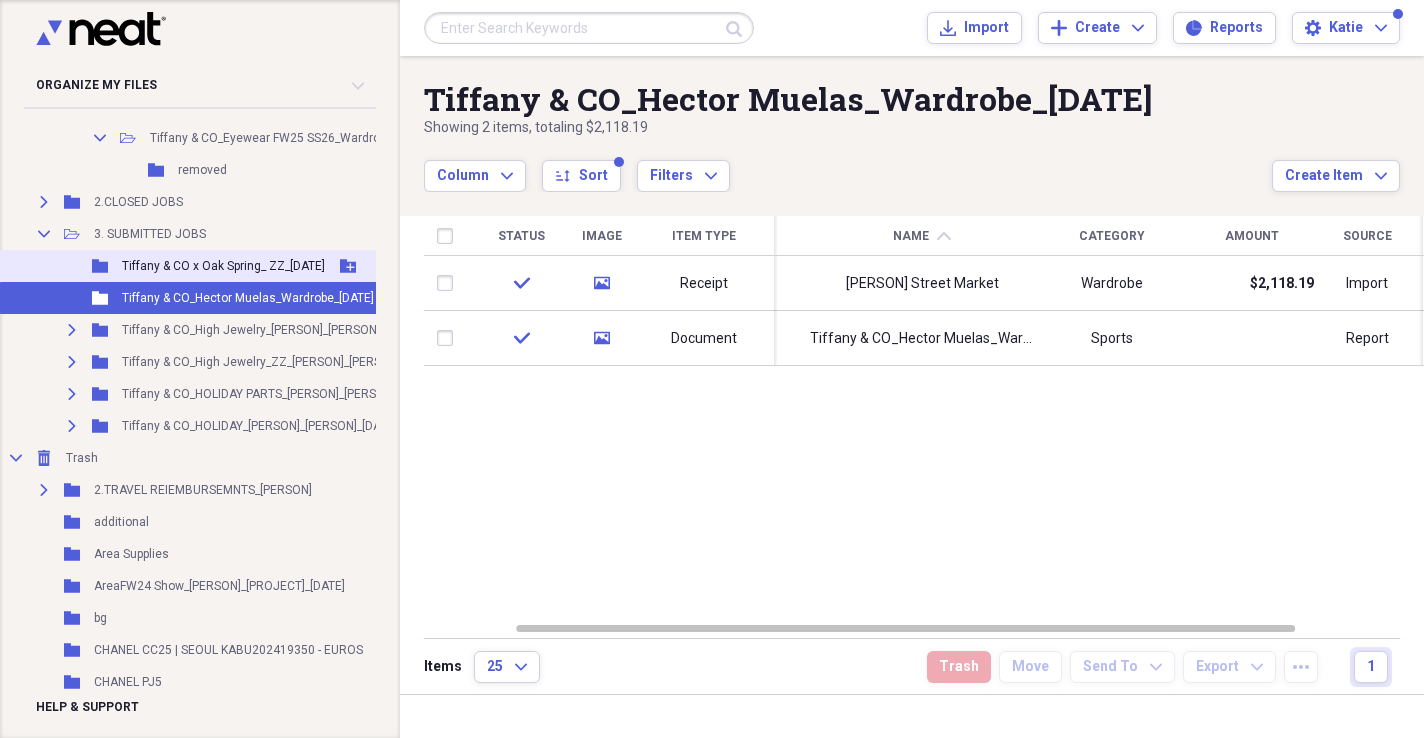 click on "Folder Tiffany & CO x Oak Spring_ ZZ_June 24.25 Add Folder" at bounding box center [331, 266] 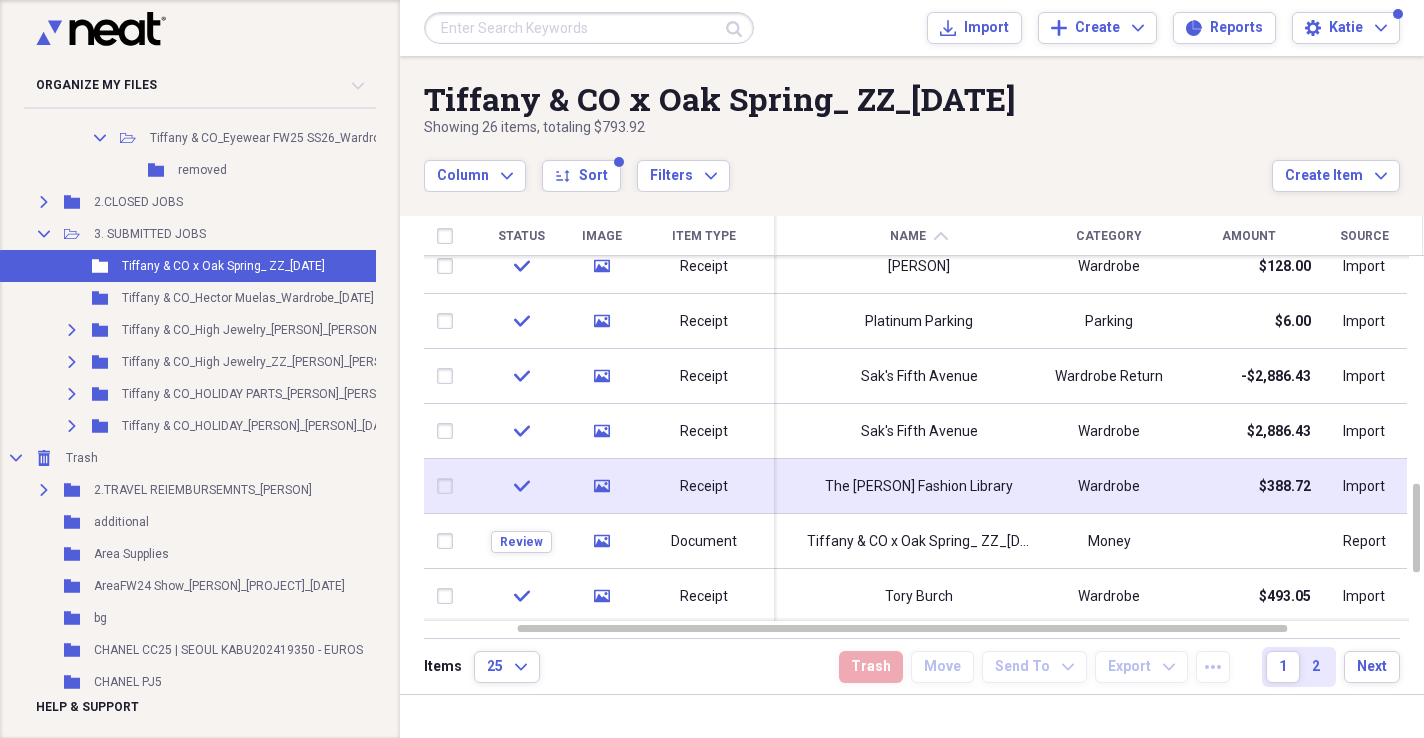 click on "The [PERSON] Fashion Library" at bounding box center (919, 486) 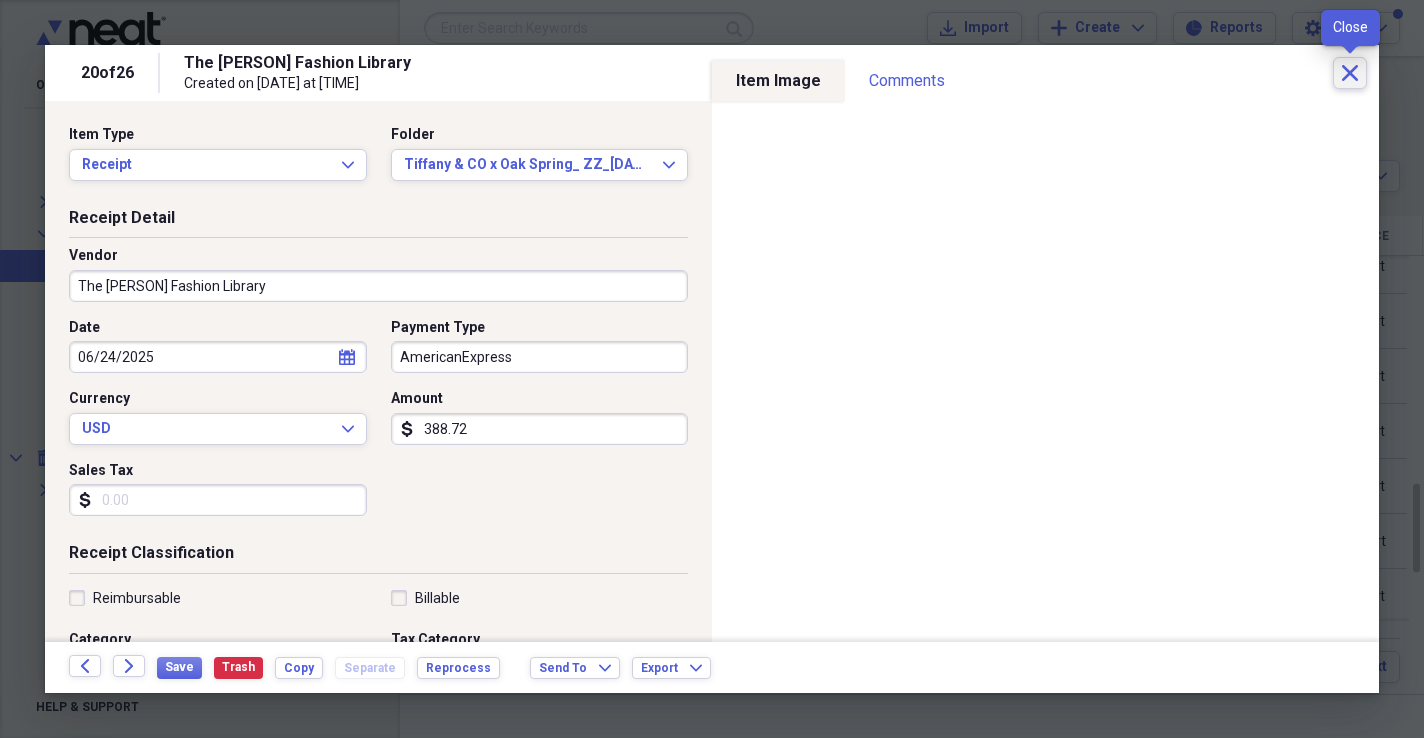 click on "Close" 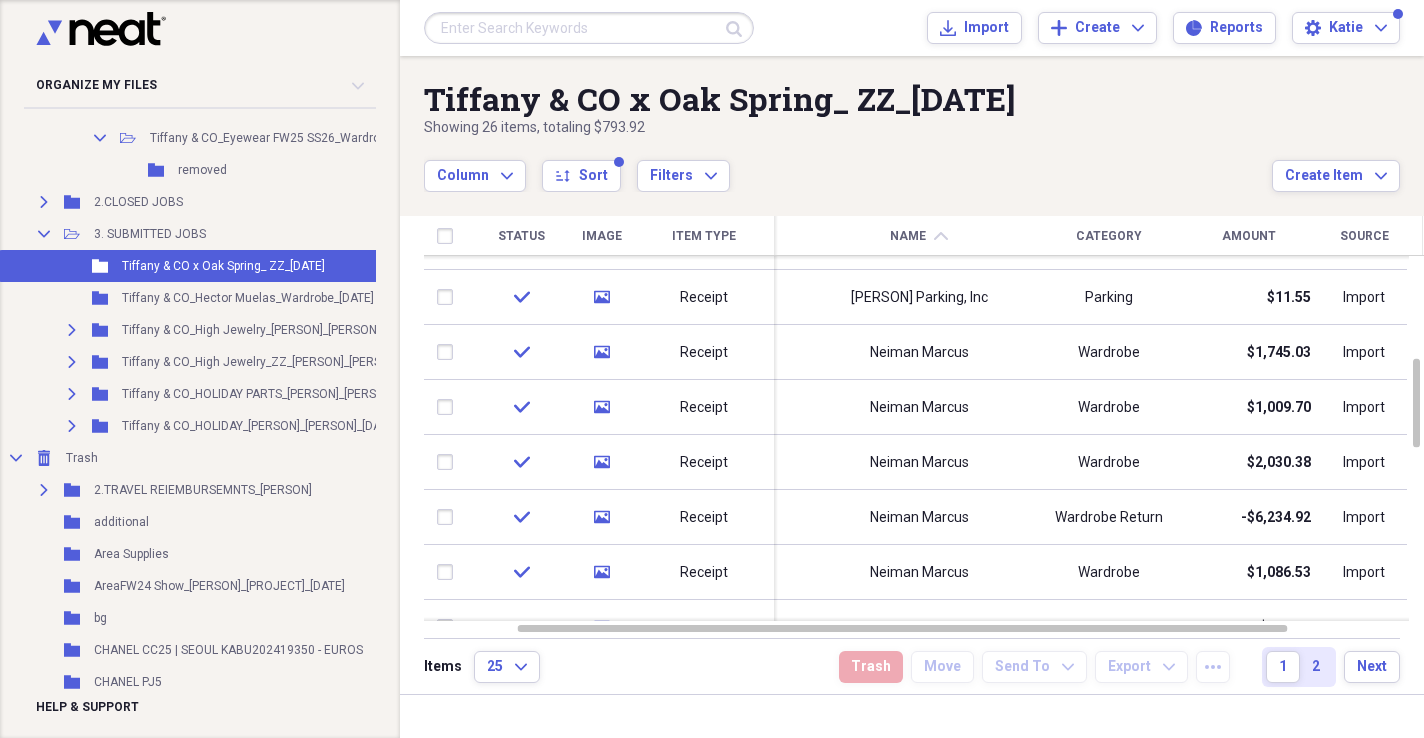 click on "Column Expand sort Sort Filters  Expand" at bounding box center (848, 165) 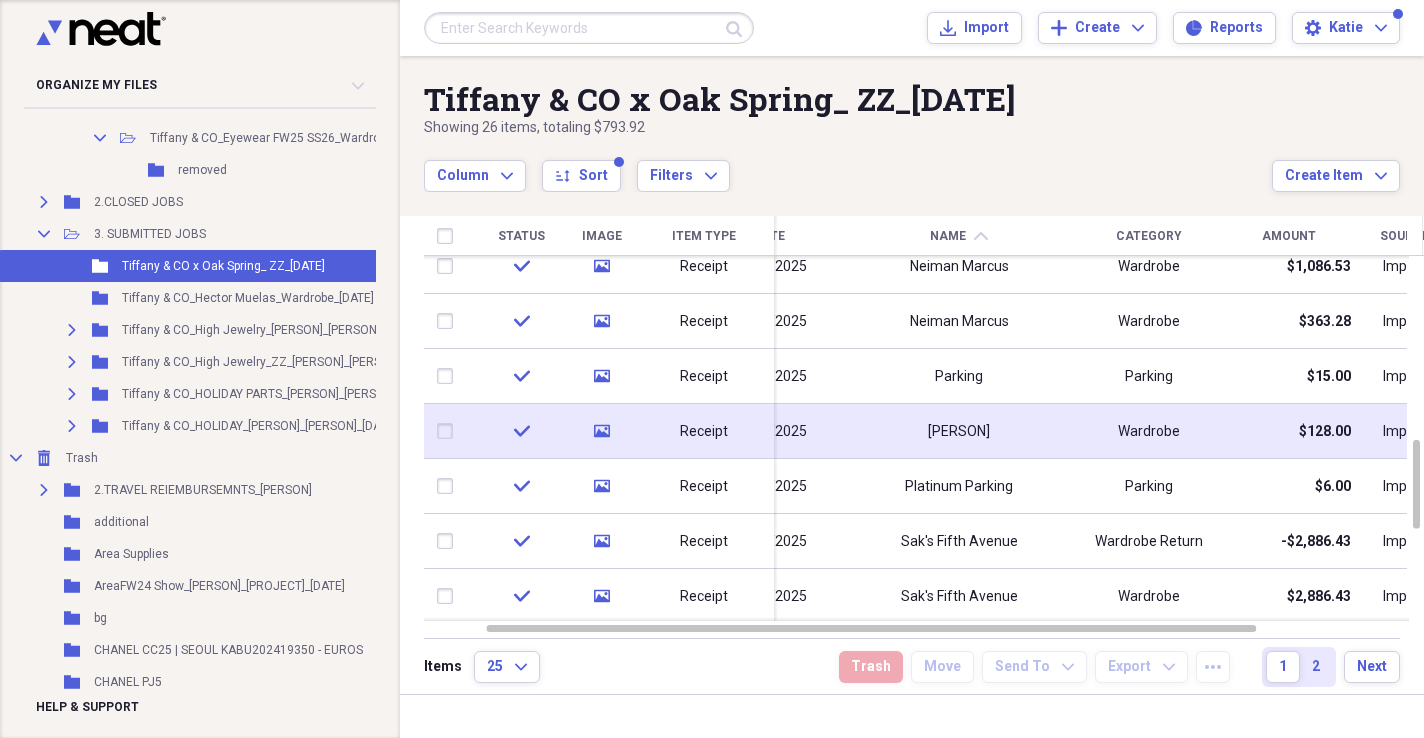 click on "Wardrobe" at bounding box center (1149, 431) 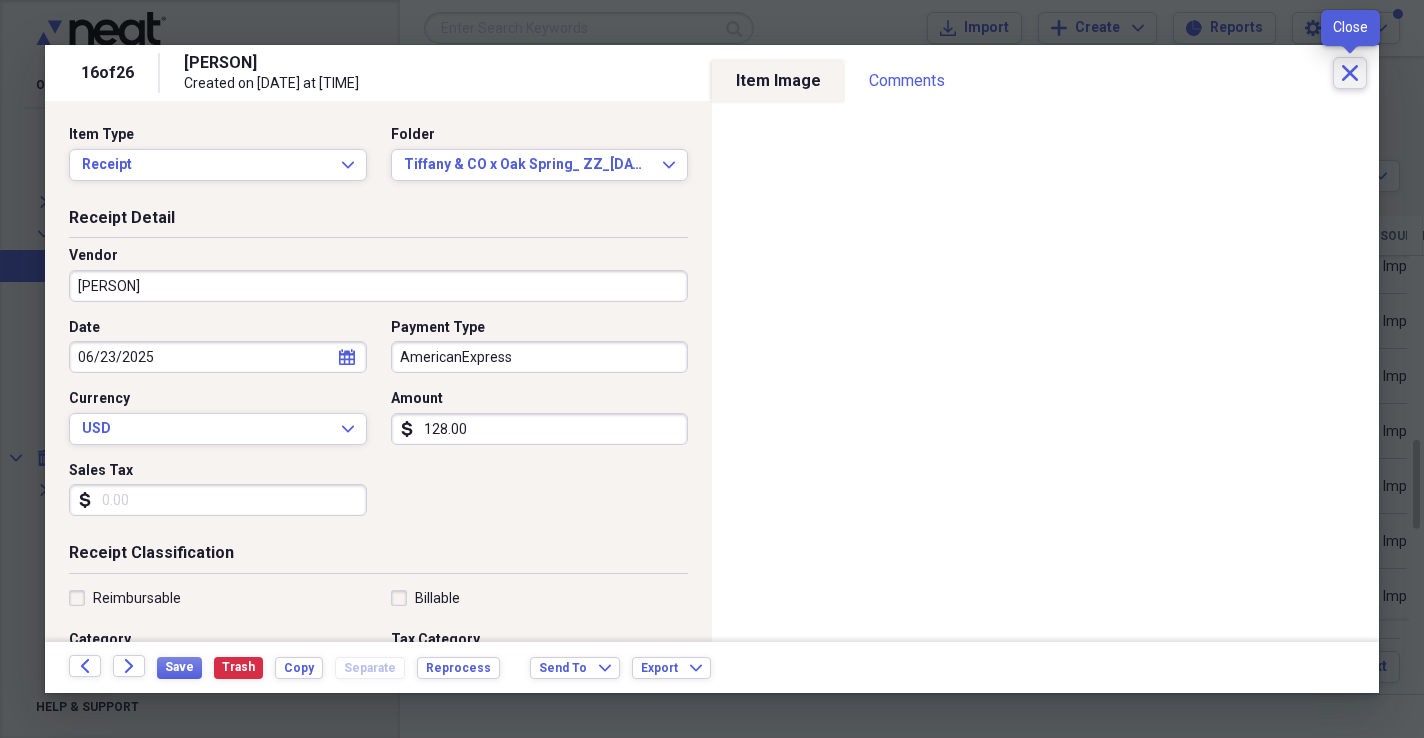 click on "Close" 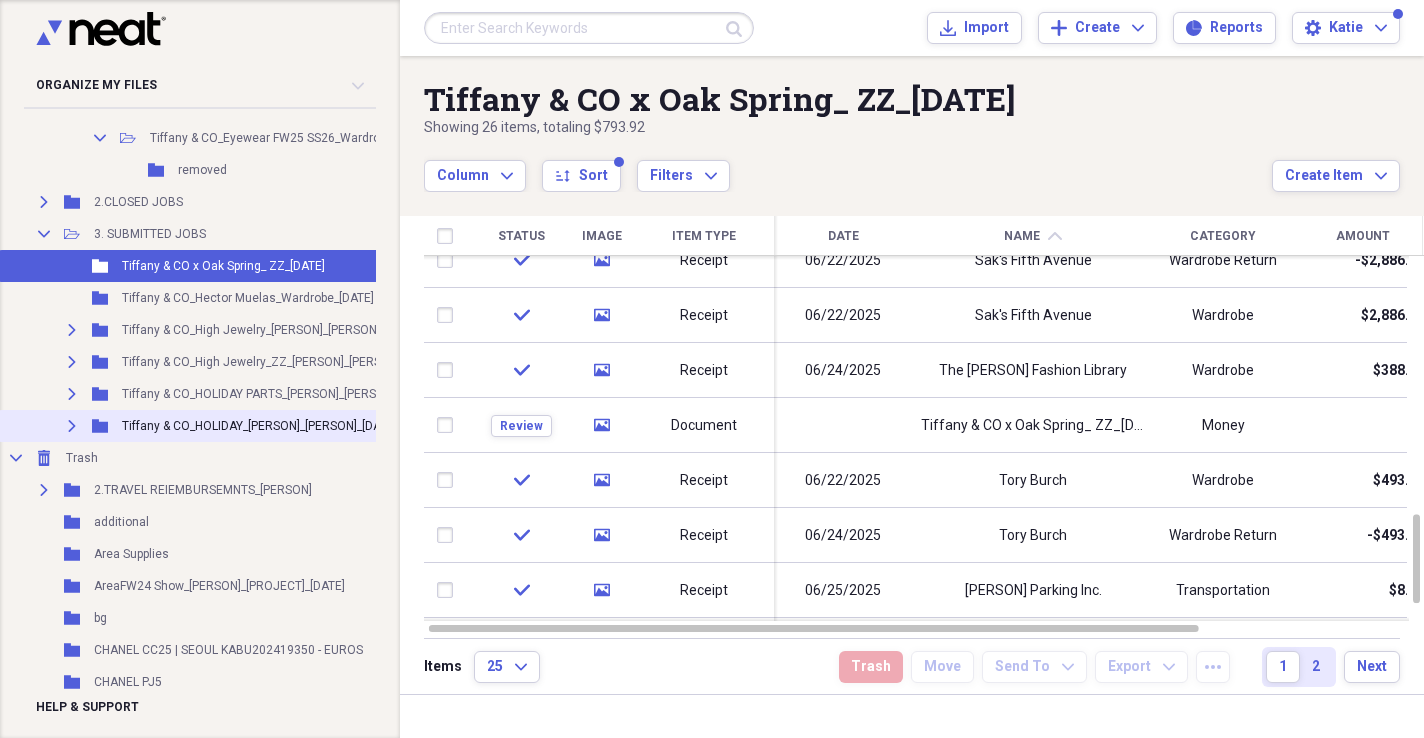 scroll, scrollTop: 394, scrollLeft: 0, axis: vertical 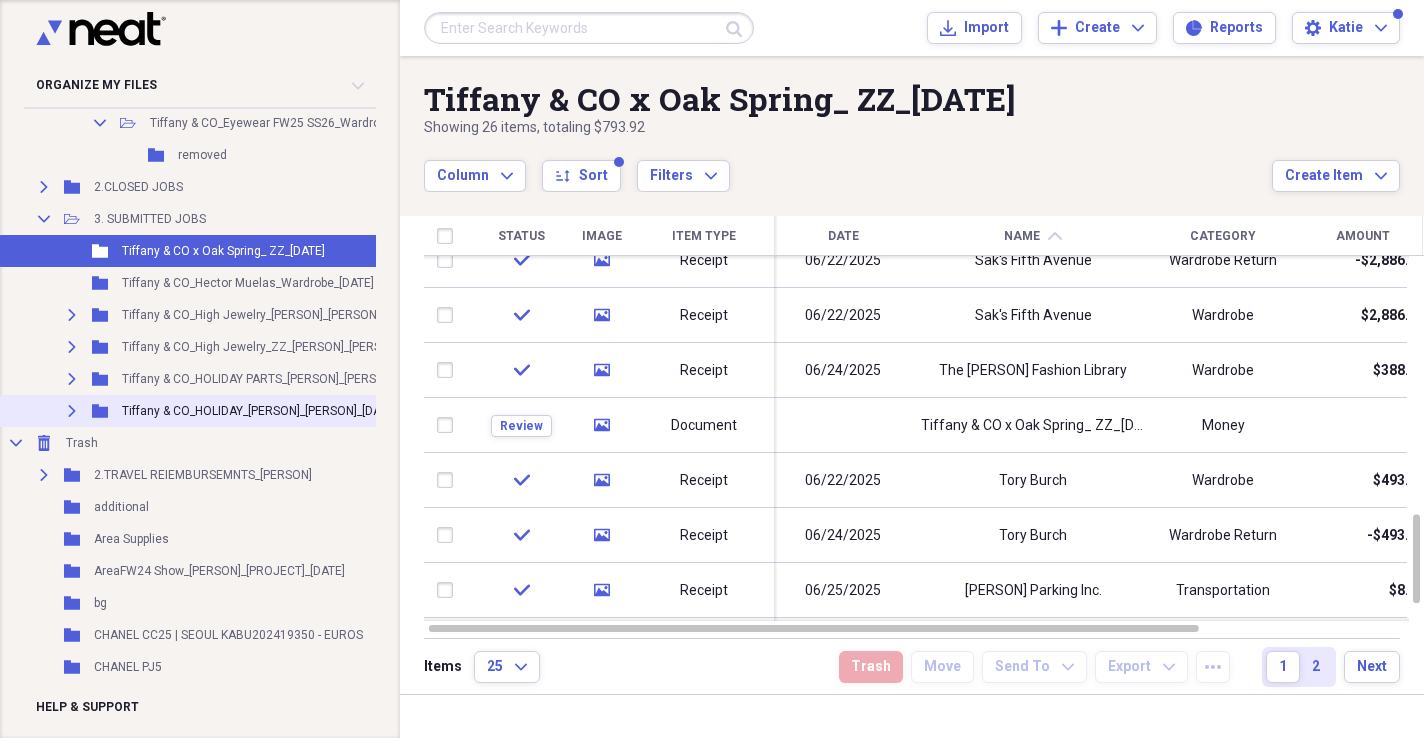click on "Expand" 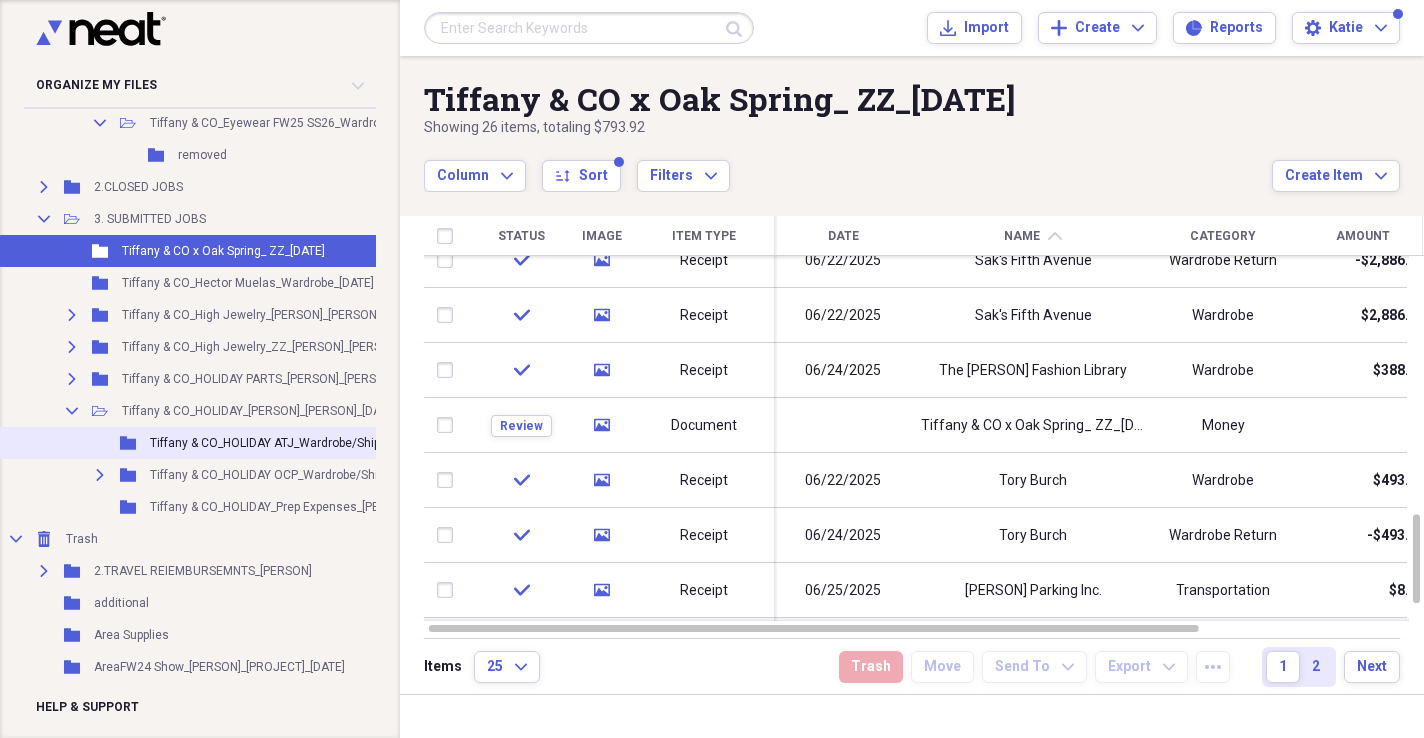 click on "Tiffany & CO_HOLIDAY ATJ_Wardrobe/Shipping_[PERSON]_[DATE]" at bounding box center (325, 443) 